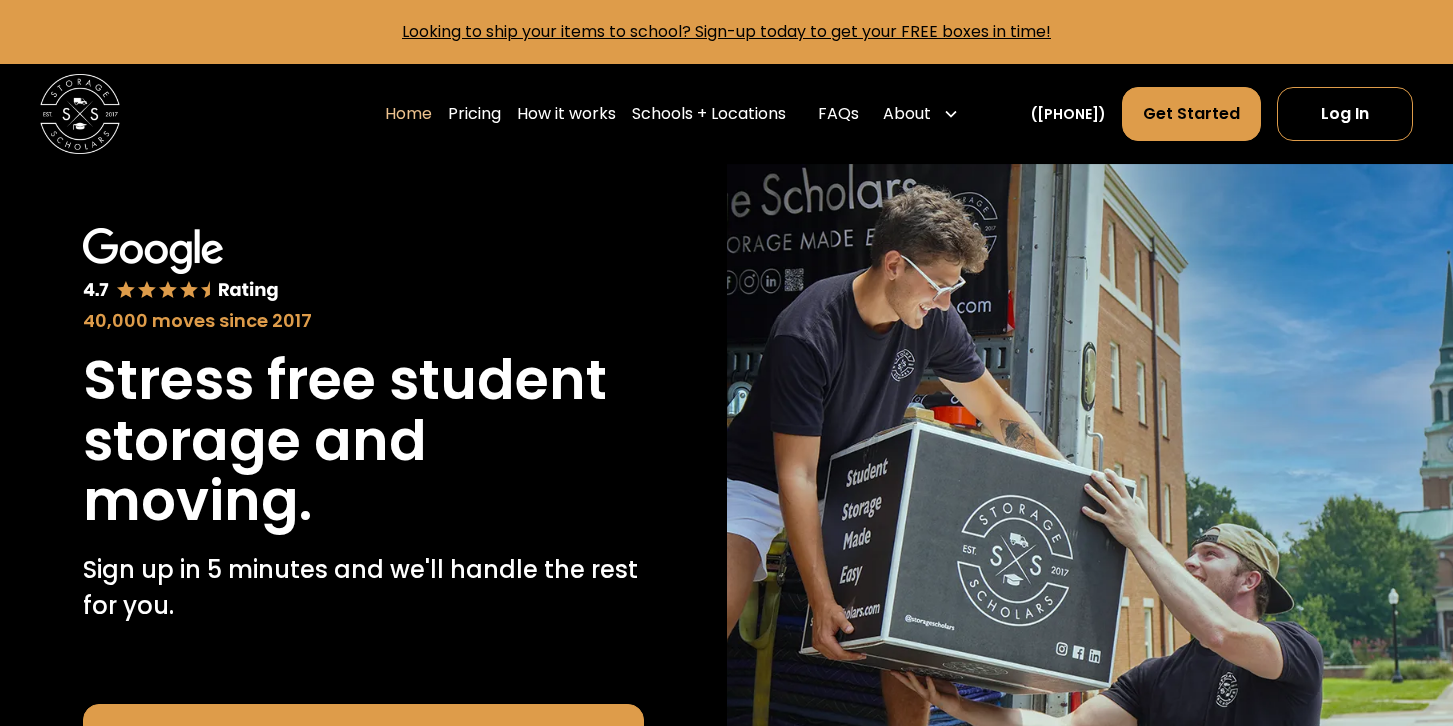 scroll, scrollTop: 0, scrollLeft: 0, axis: both 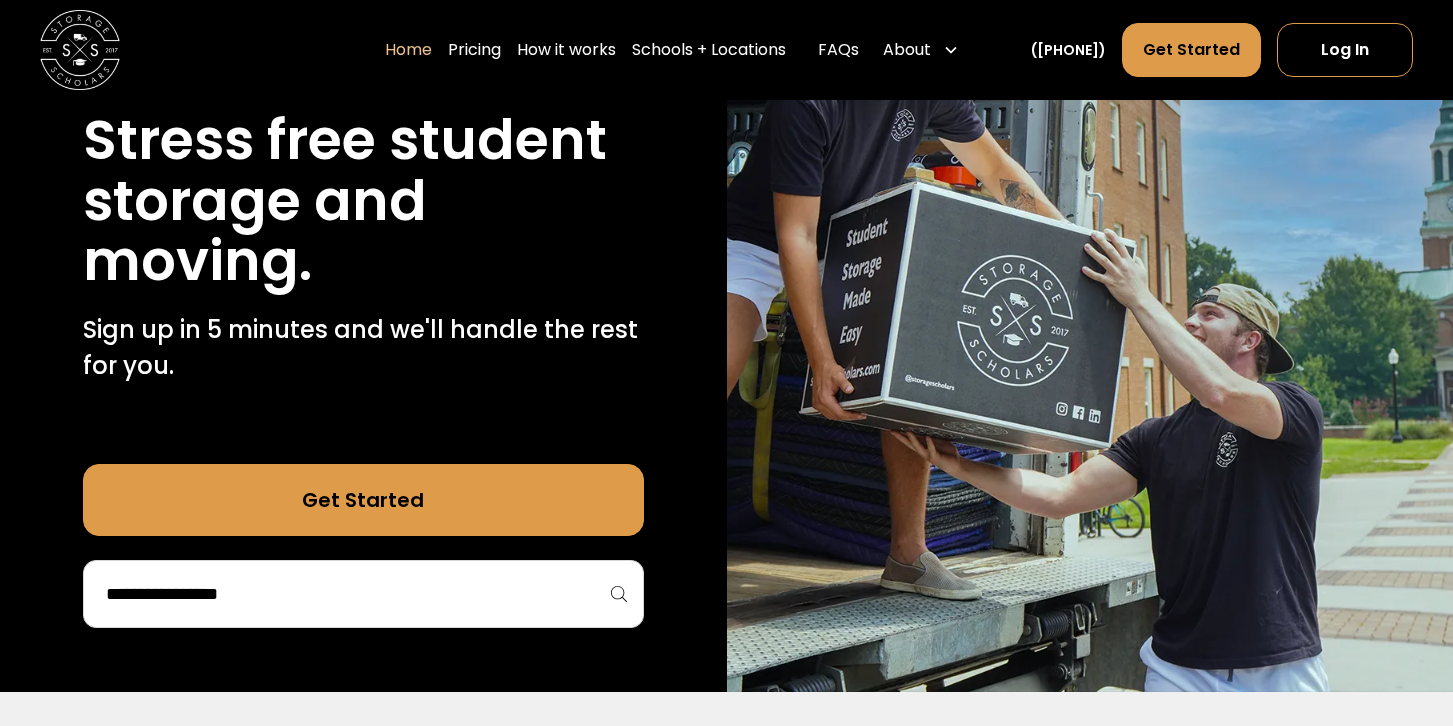 click at bounding box center (363, 594) 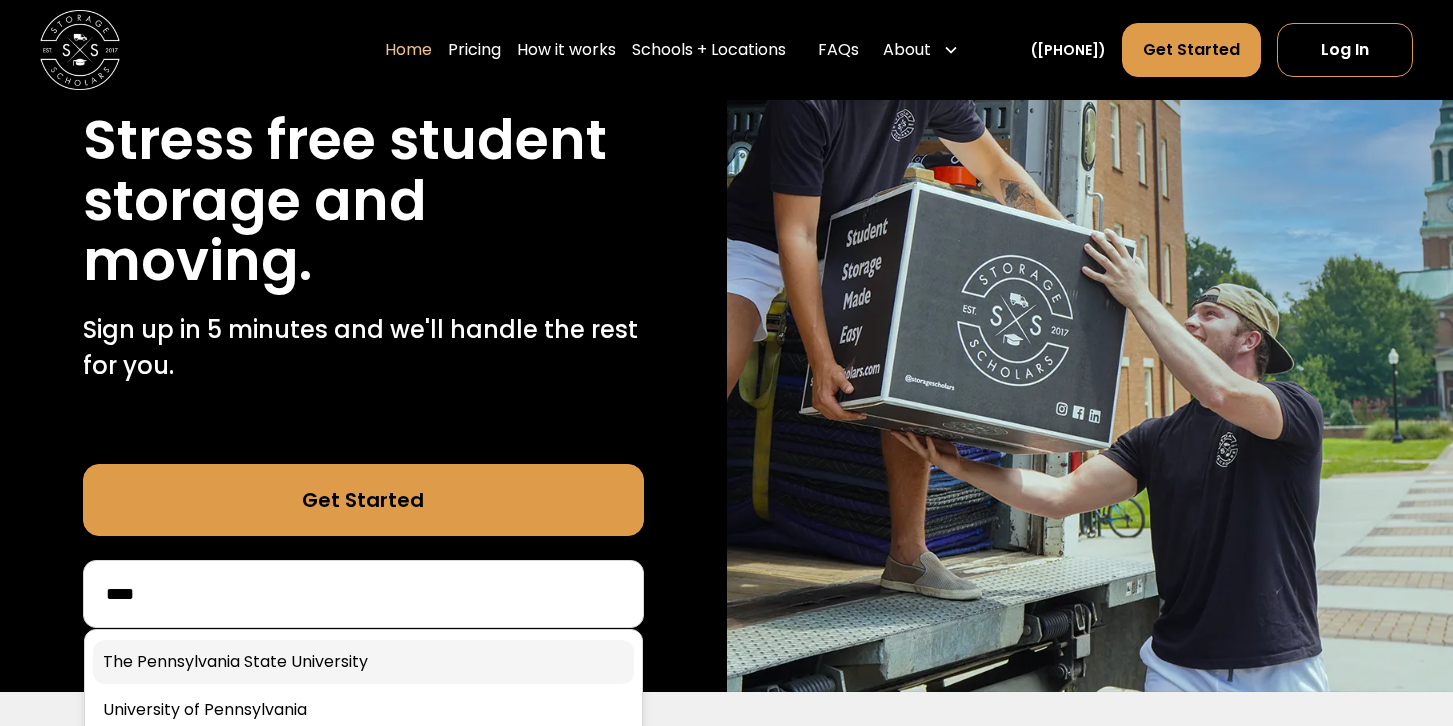 type on "****" 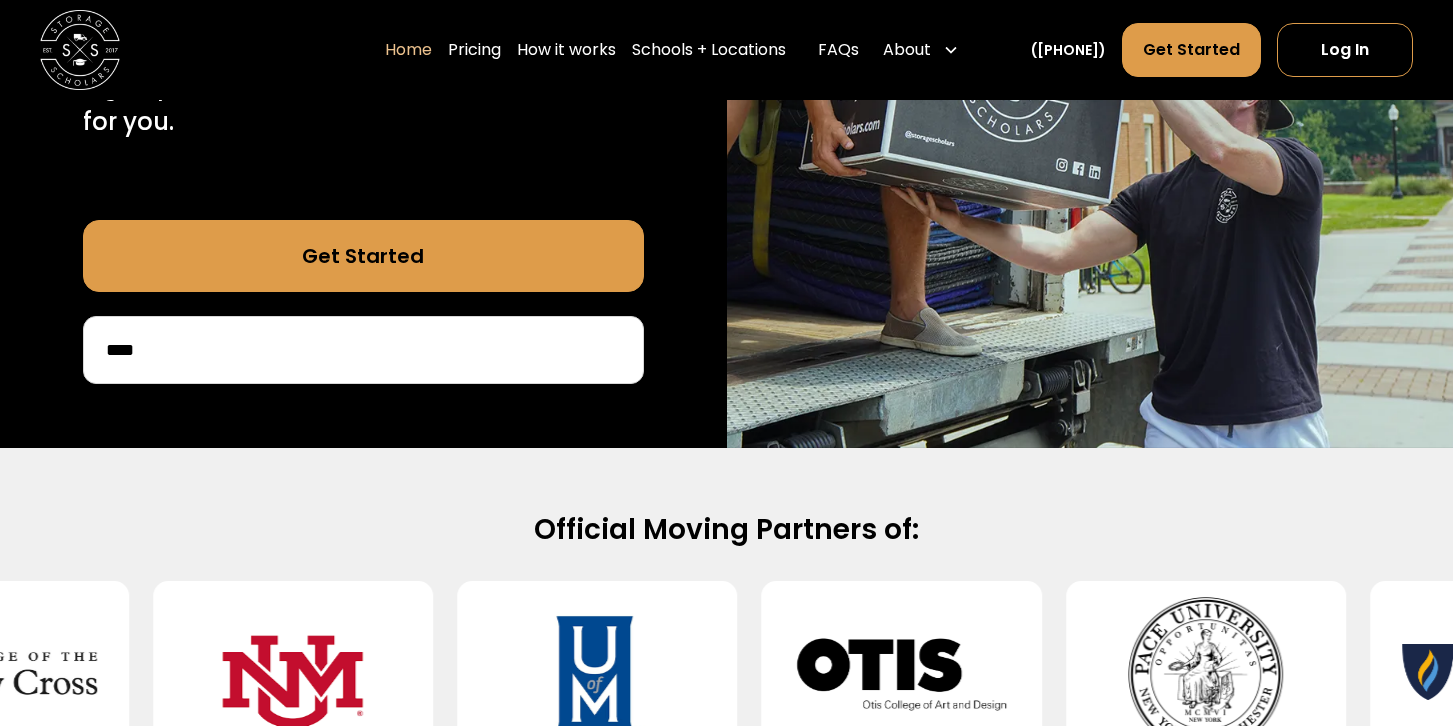 scroll, scrollTop: 482, scrollLeft: 0, axis: vertical 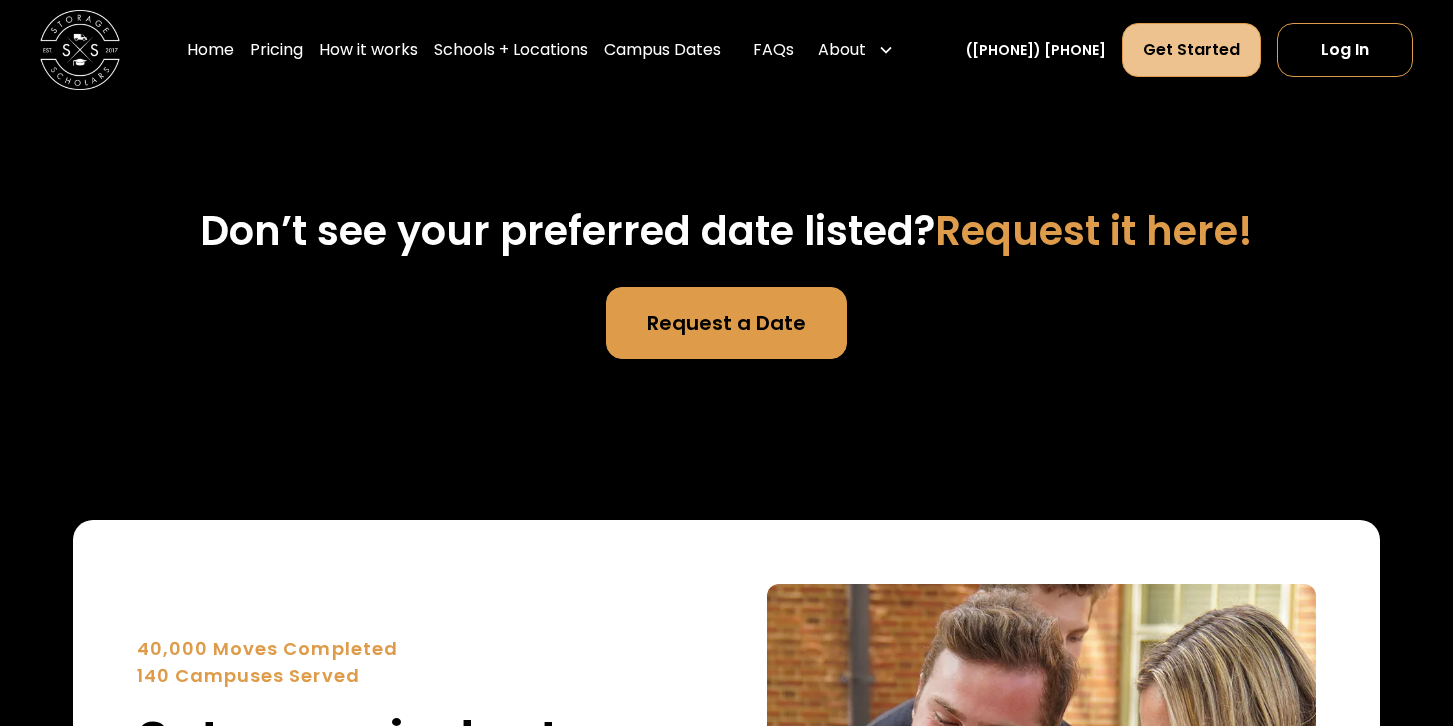 click on "Get Started" at bounding box center [1191, 50] 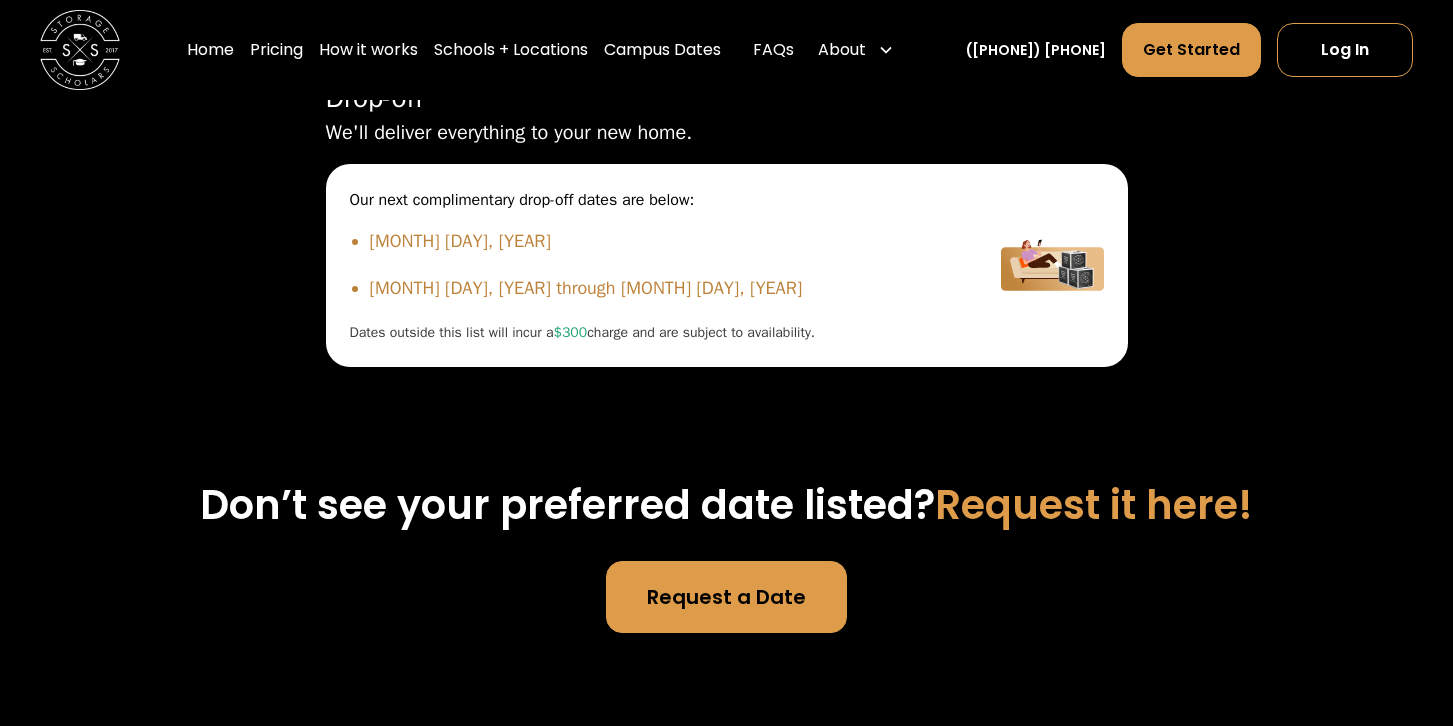 scroll, scrollTop: 5561, scrollLeft: 0, axis: vertical 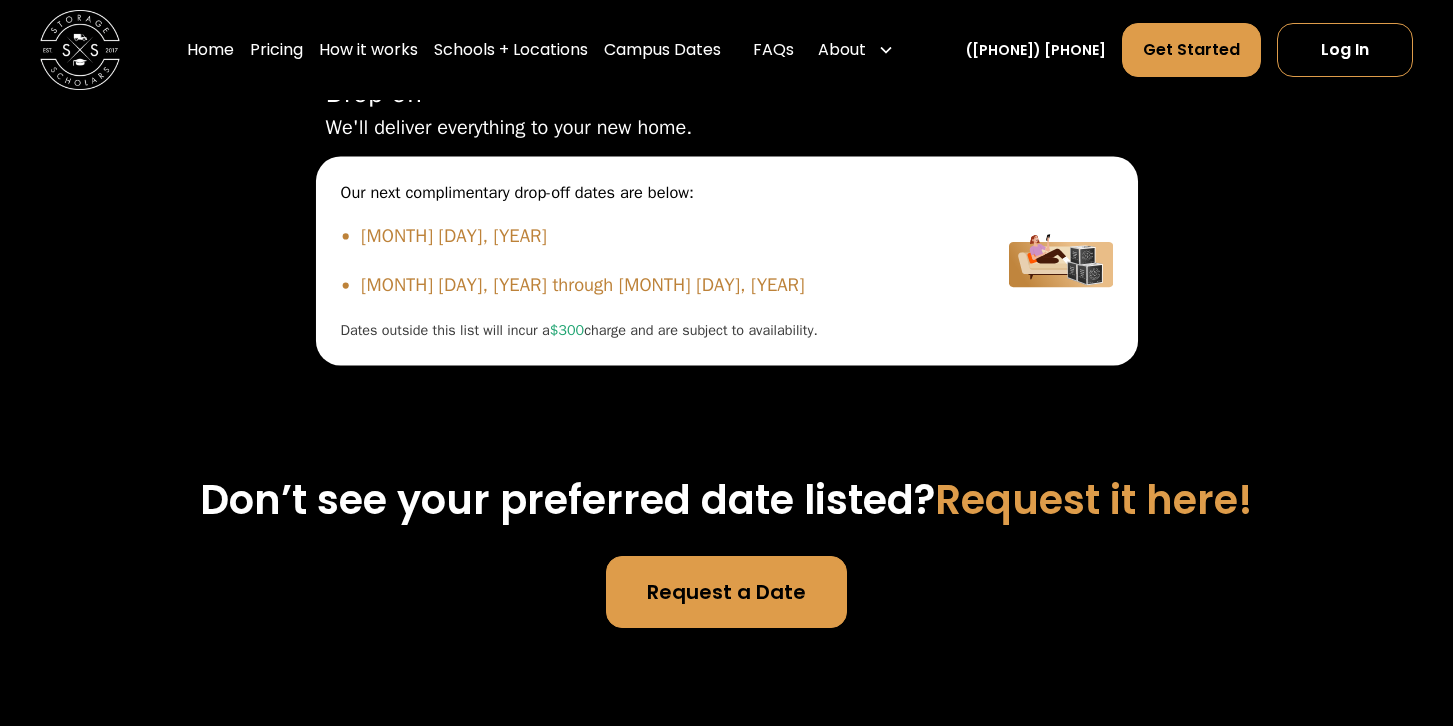 click on "Aug 18, 2025 Aug 21, 2025 through Aug 24, 2025" at bounding box center [649, 262] 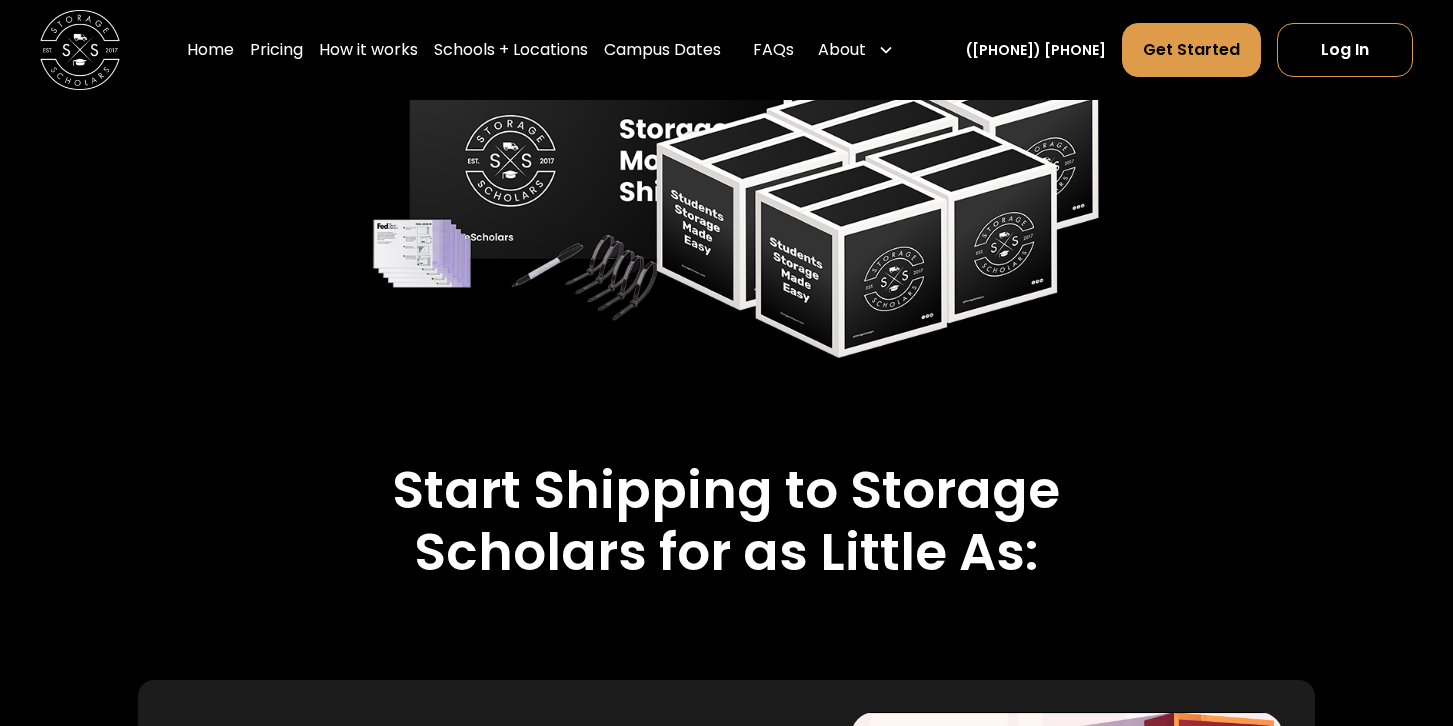 scroll, scrollTop: 3168, scrollLeft: 0, axis: vertical 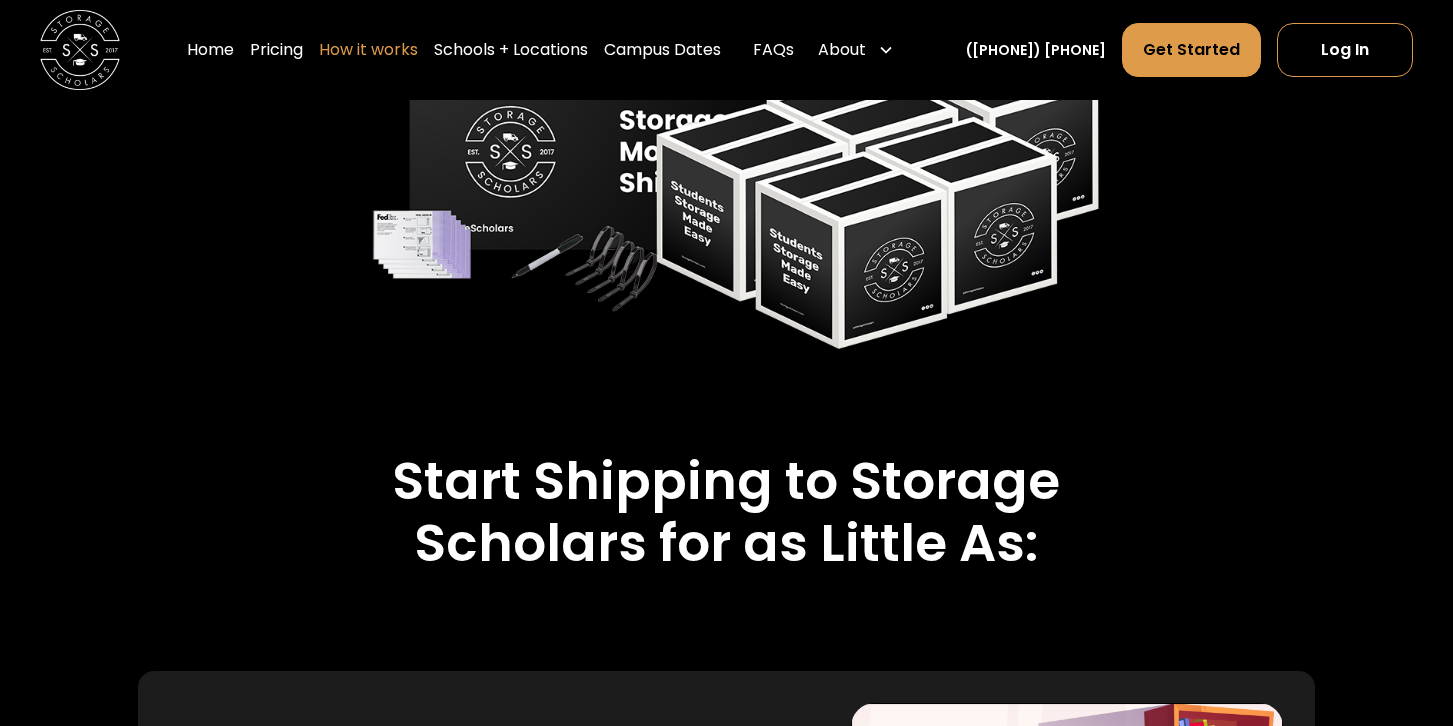 click on "How it works" at bounding box center [368, 50] 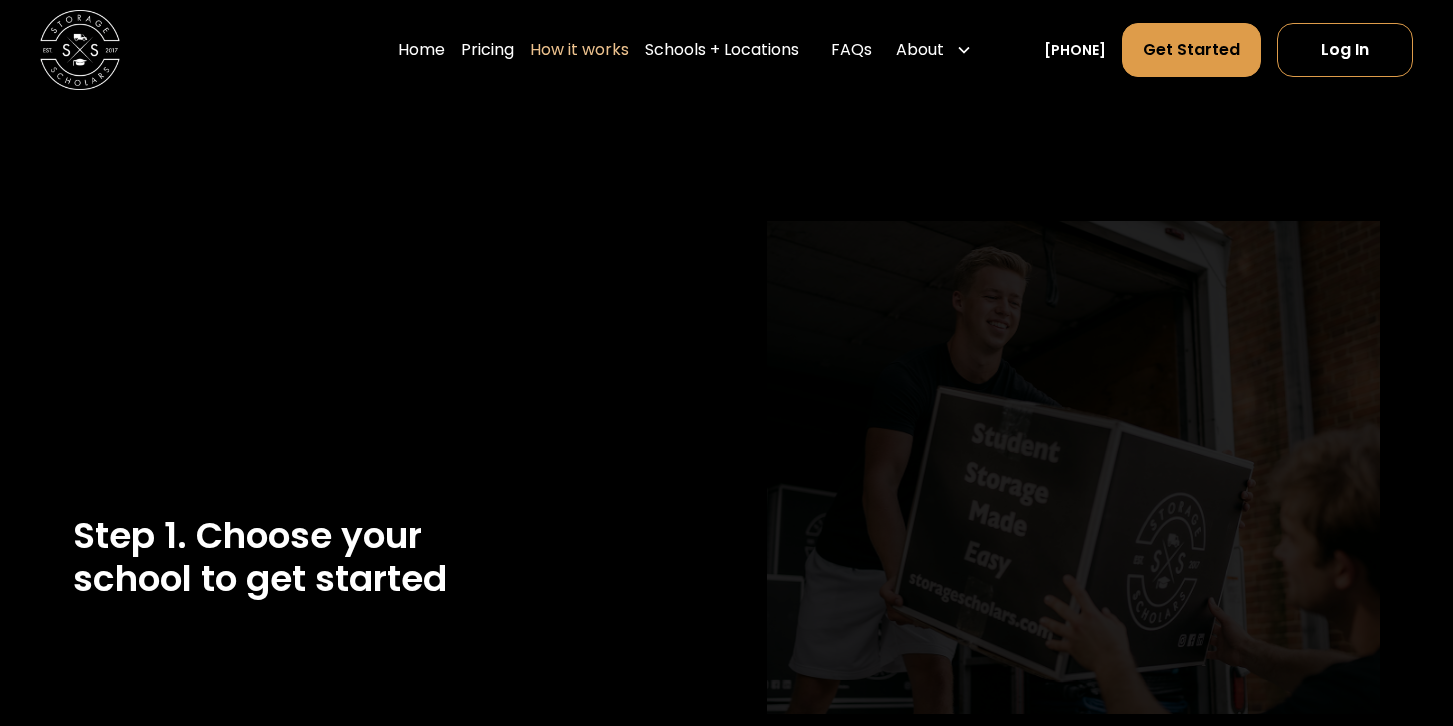 scroll, scrollTop: 0, scrollLeft: 0, axis: both 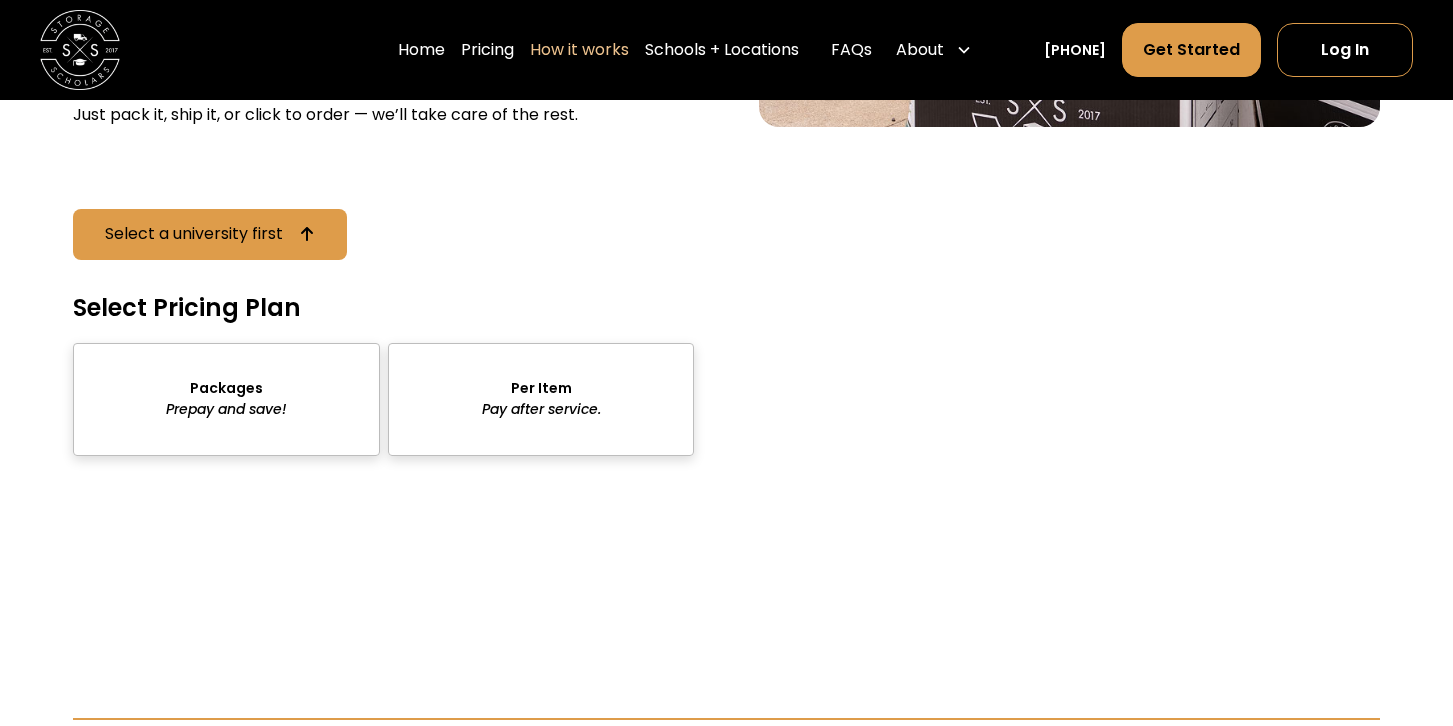 click at bounding box center (226, 399) 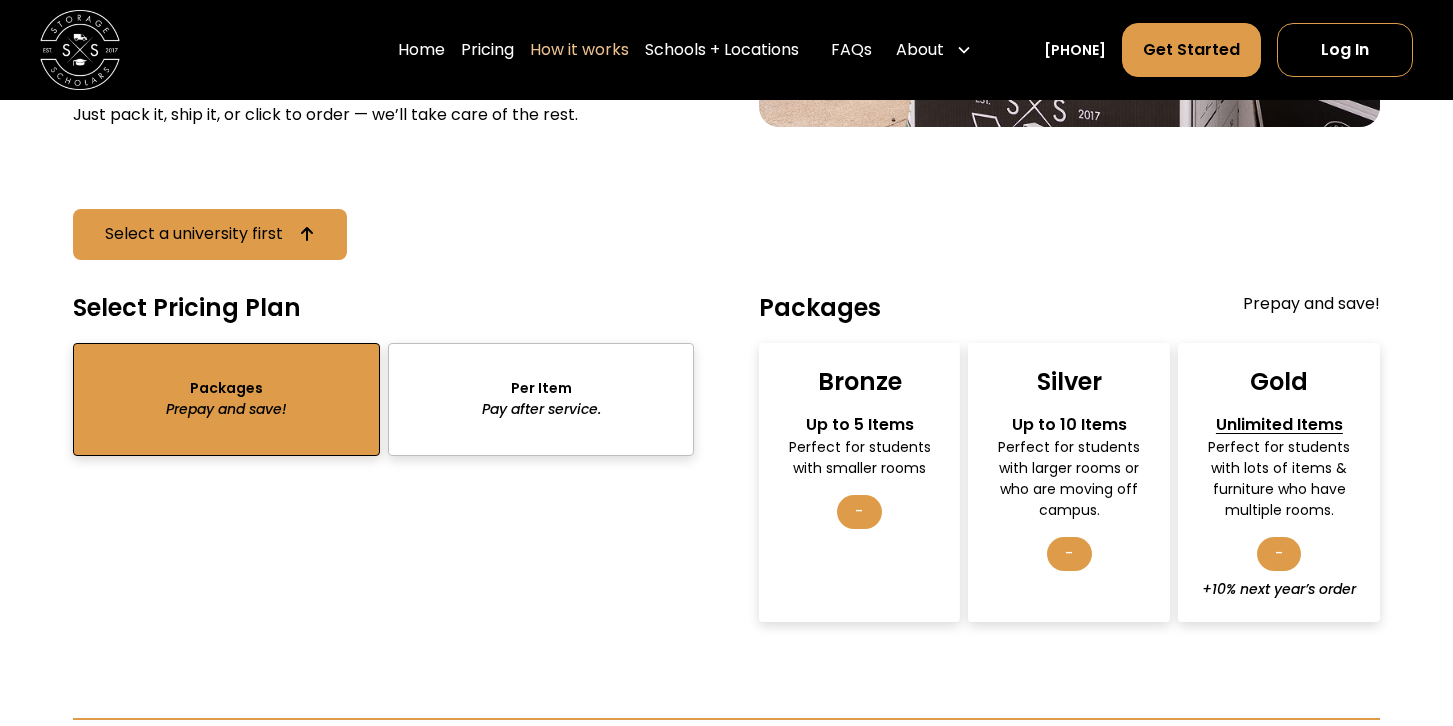scroll, scrollTop: 3072, scrollLeft: 0, axis: vertical 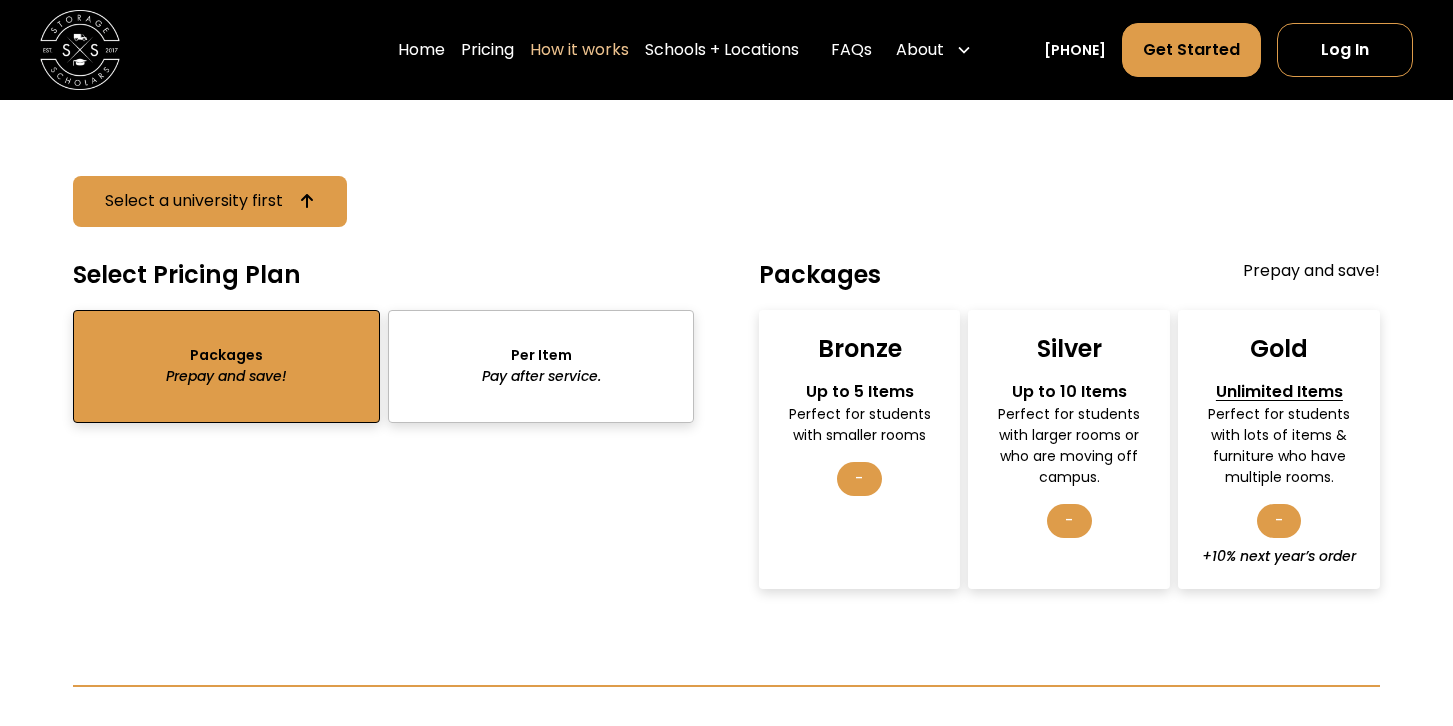 click at bounding box center (541, 366) 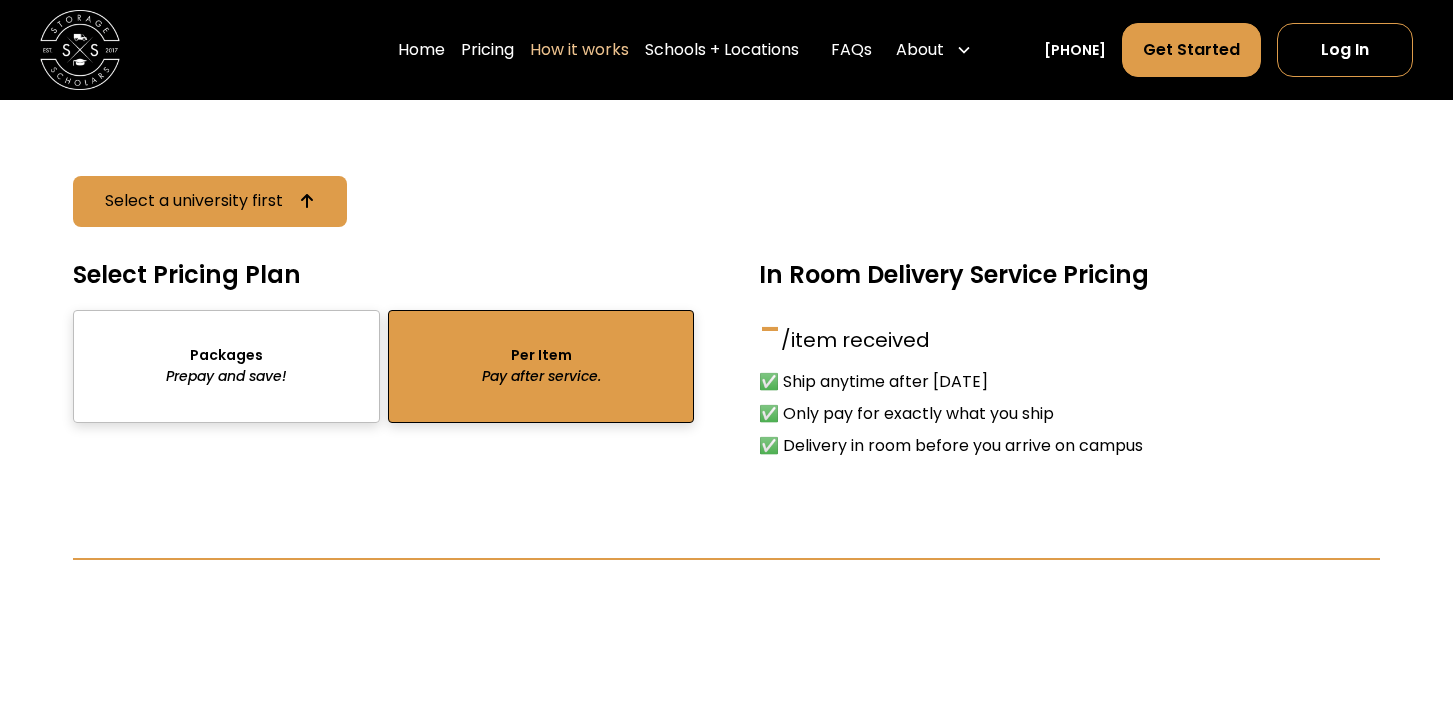 click at bounding box center (226, 366) 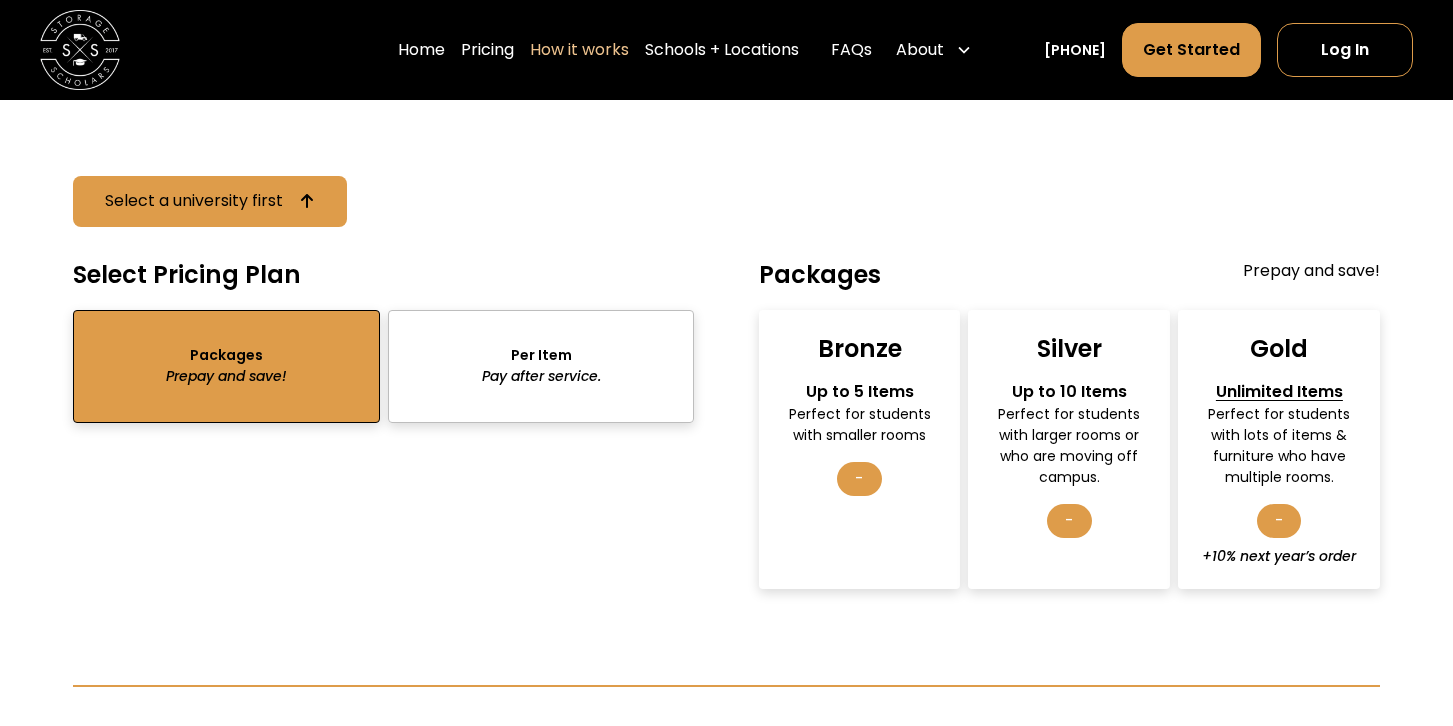 click on "-" at bounding box center [1069, 521] 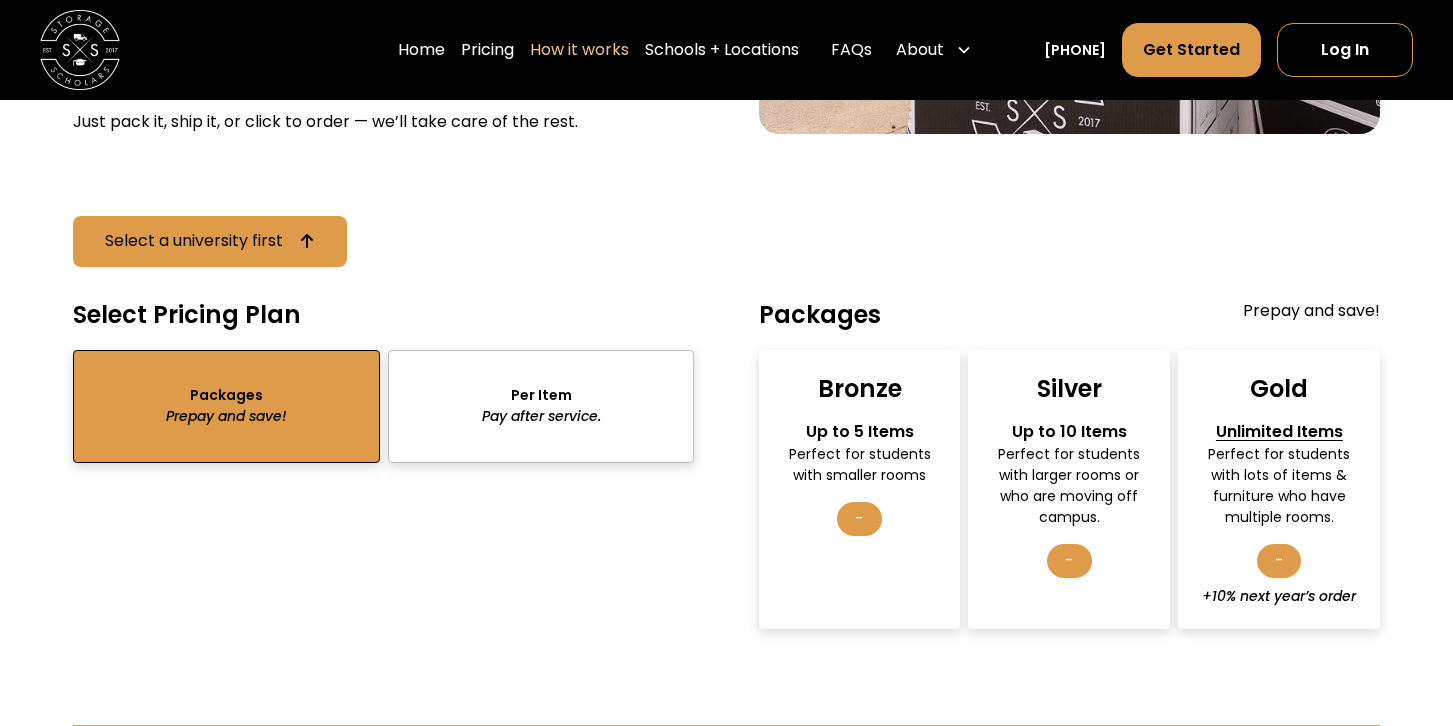 scroll, scrollTop: 3024, scrollLeft: 0, axis: vertical 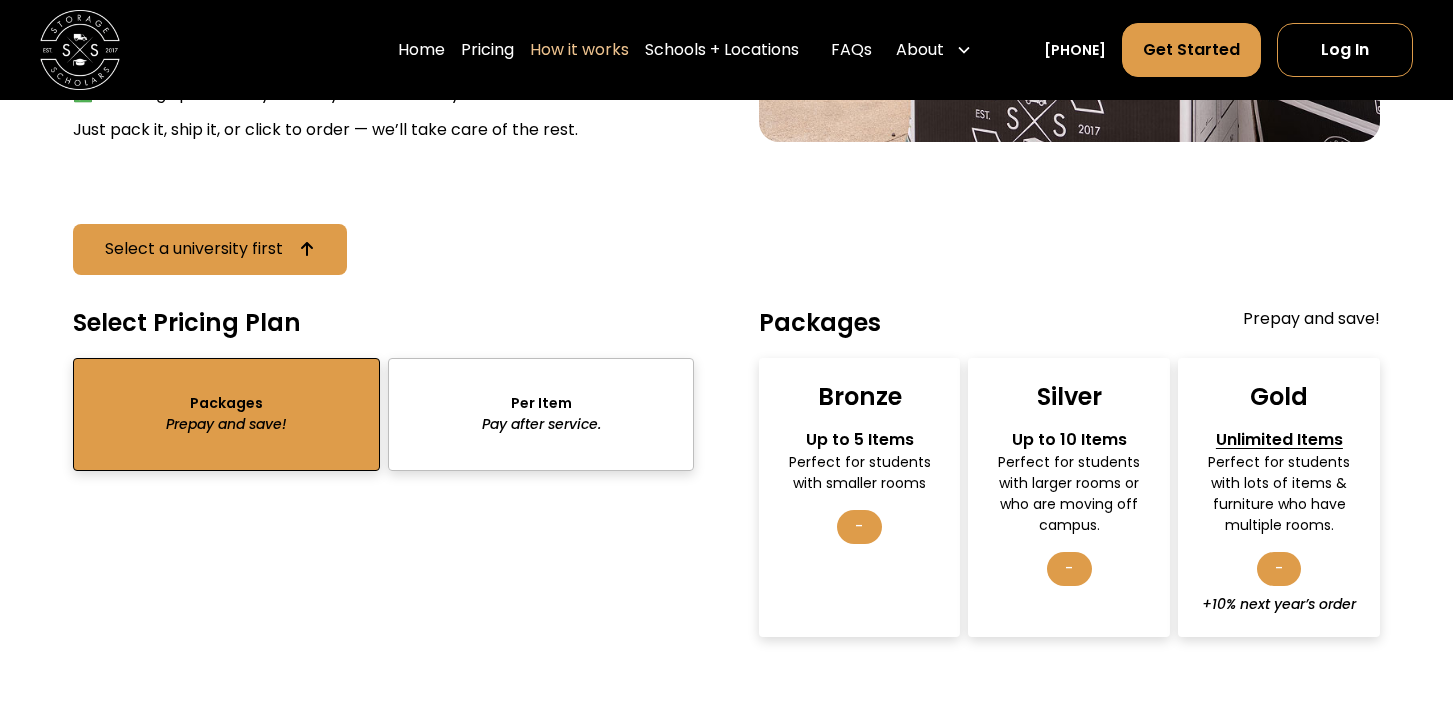 click on "Prepay and save!" at bounding box center [1311, 322] 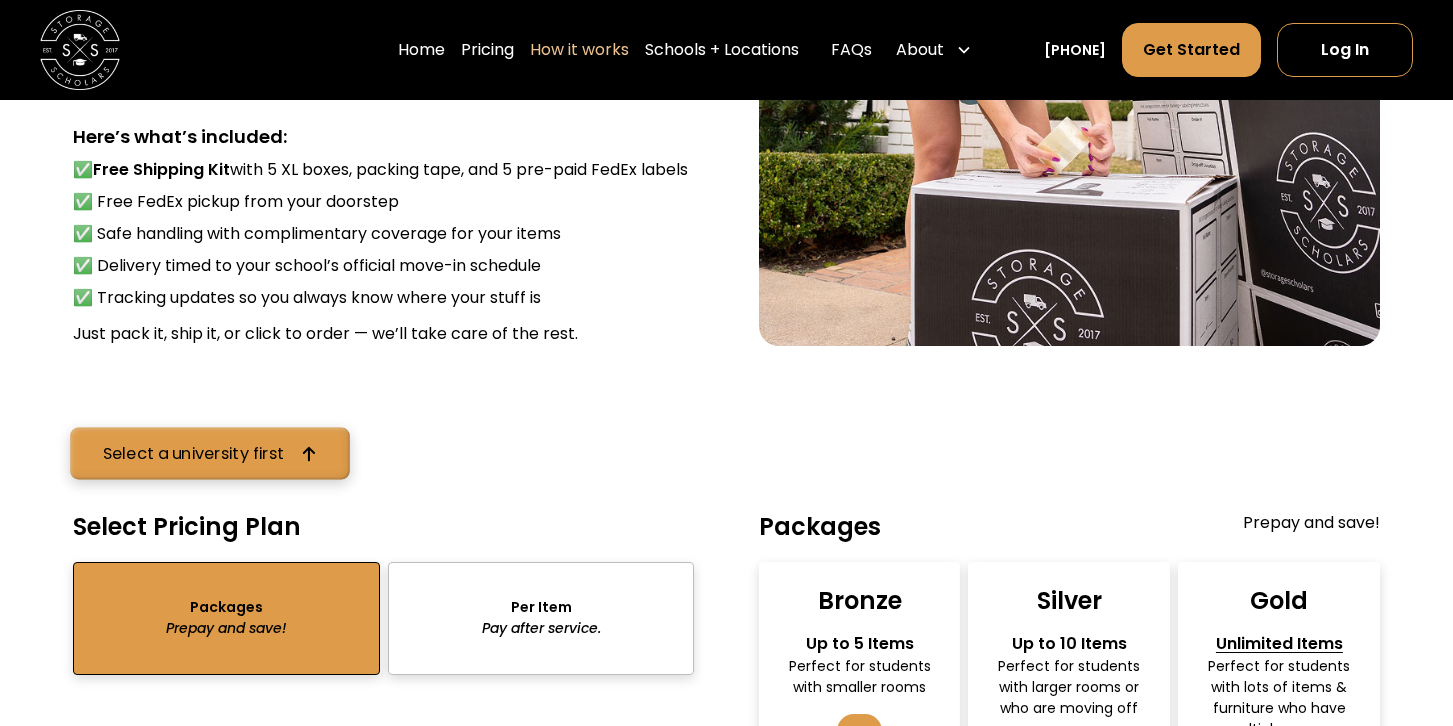 click on "Select a university first" at bounding box center [210, 453] 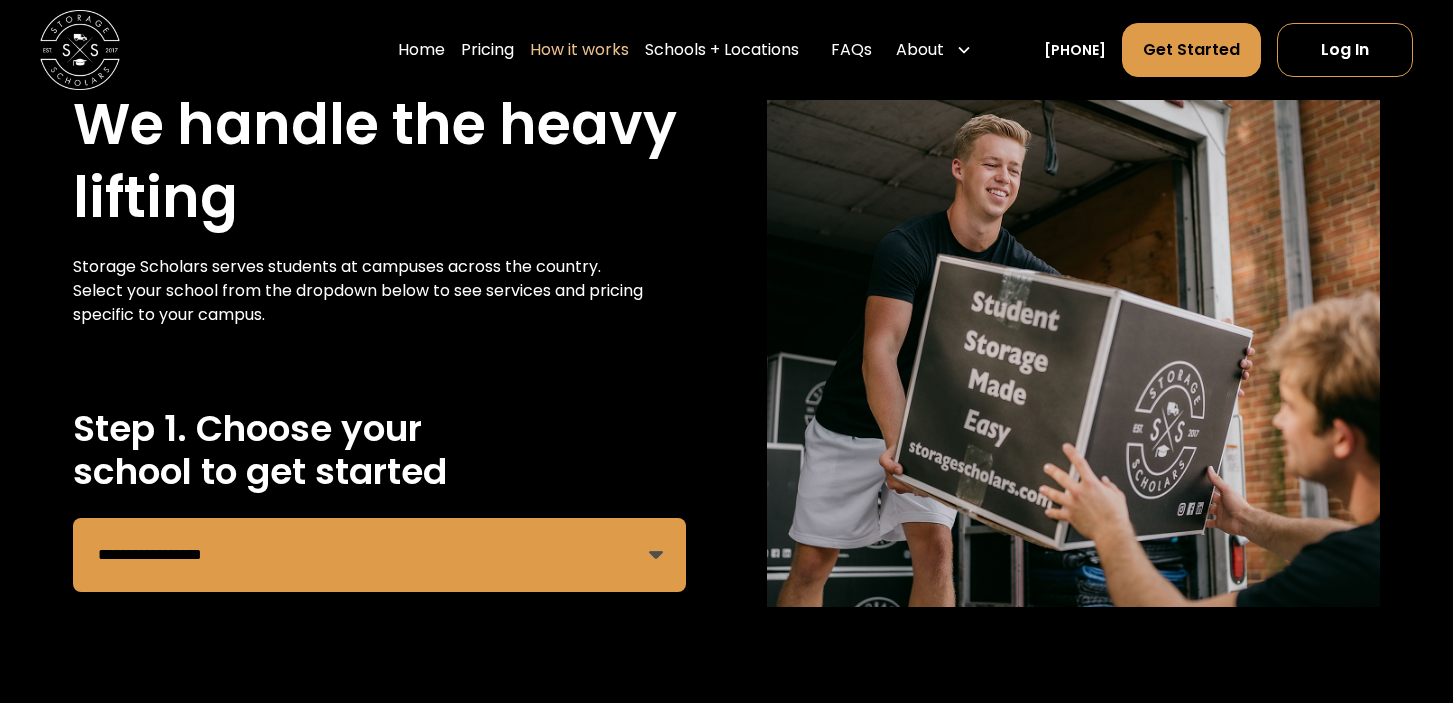 scroll, scrollTop: 100, scrollLeft: 0, axis: vertical 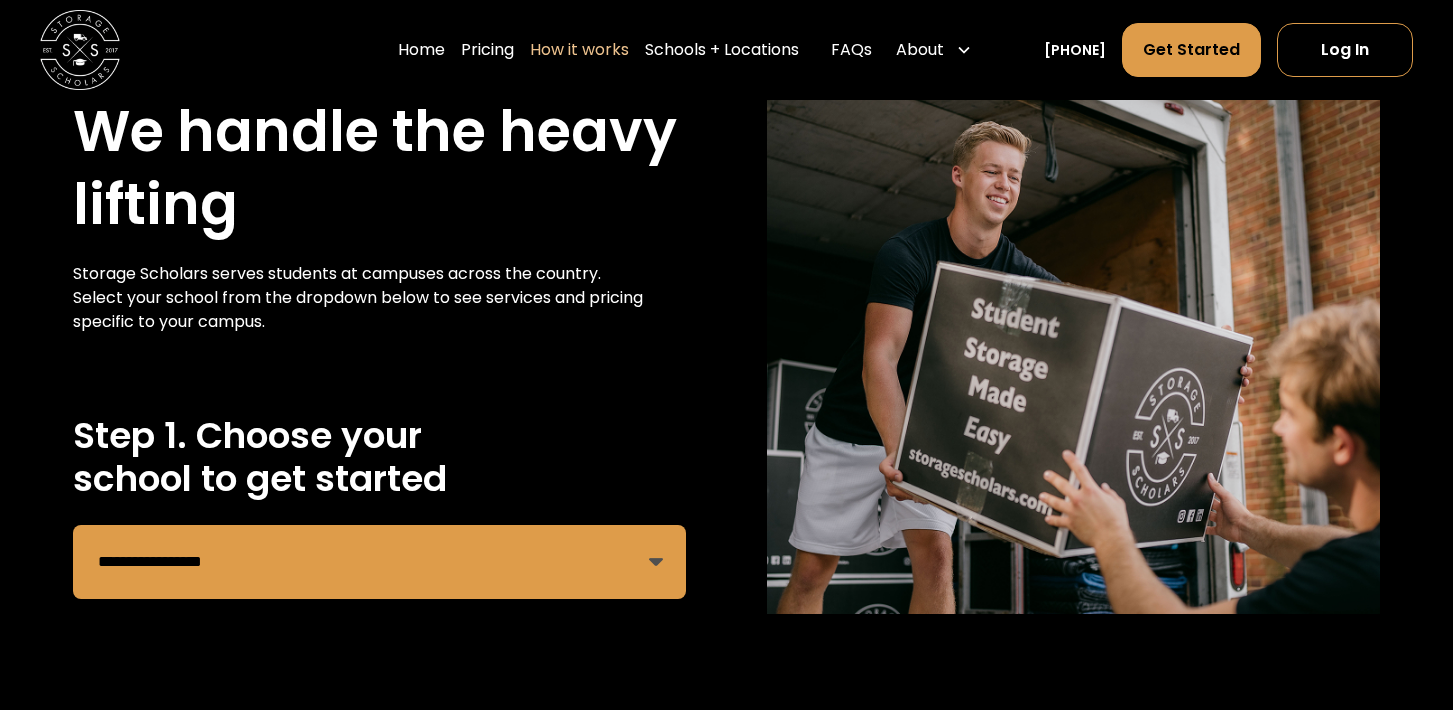 click on "**********" at bounding box center [380, 562] 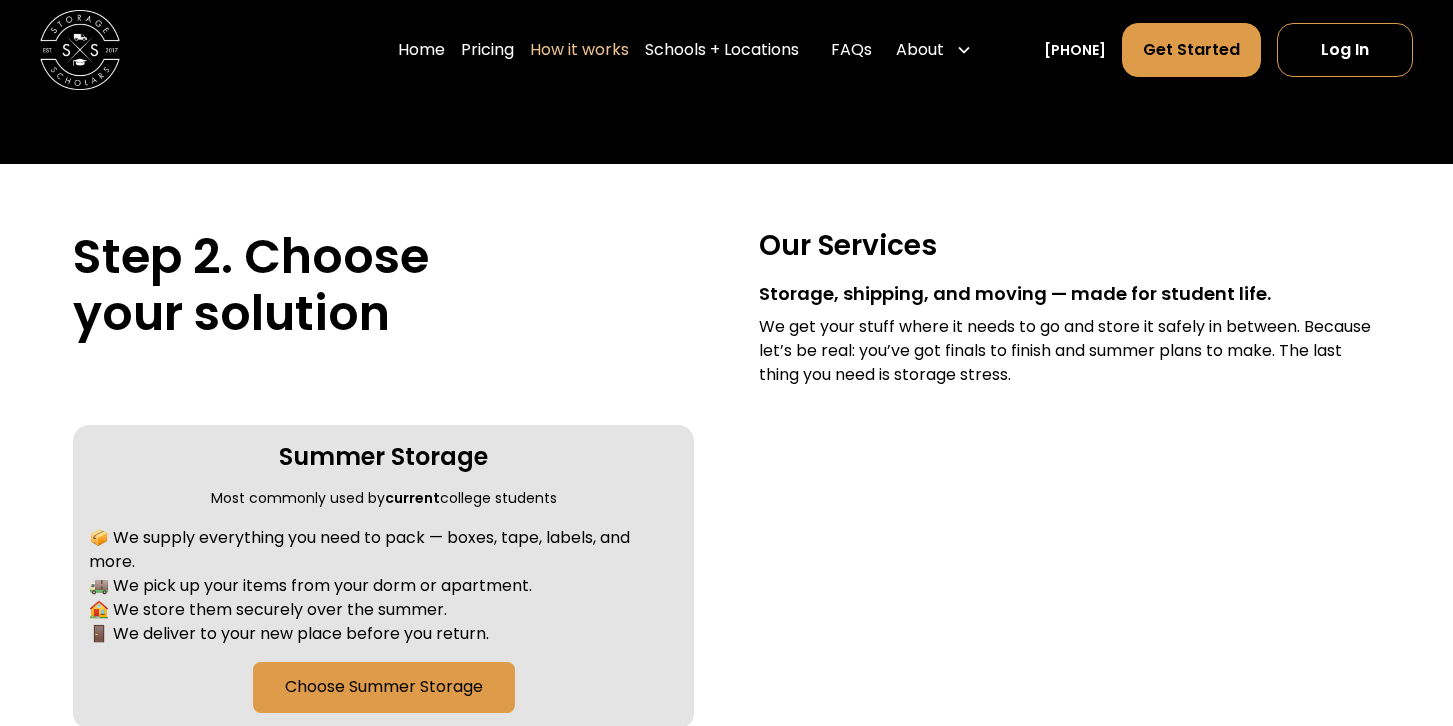 scroll, scrollTop: 644, scrollLeft: 0, axis: vertical 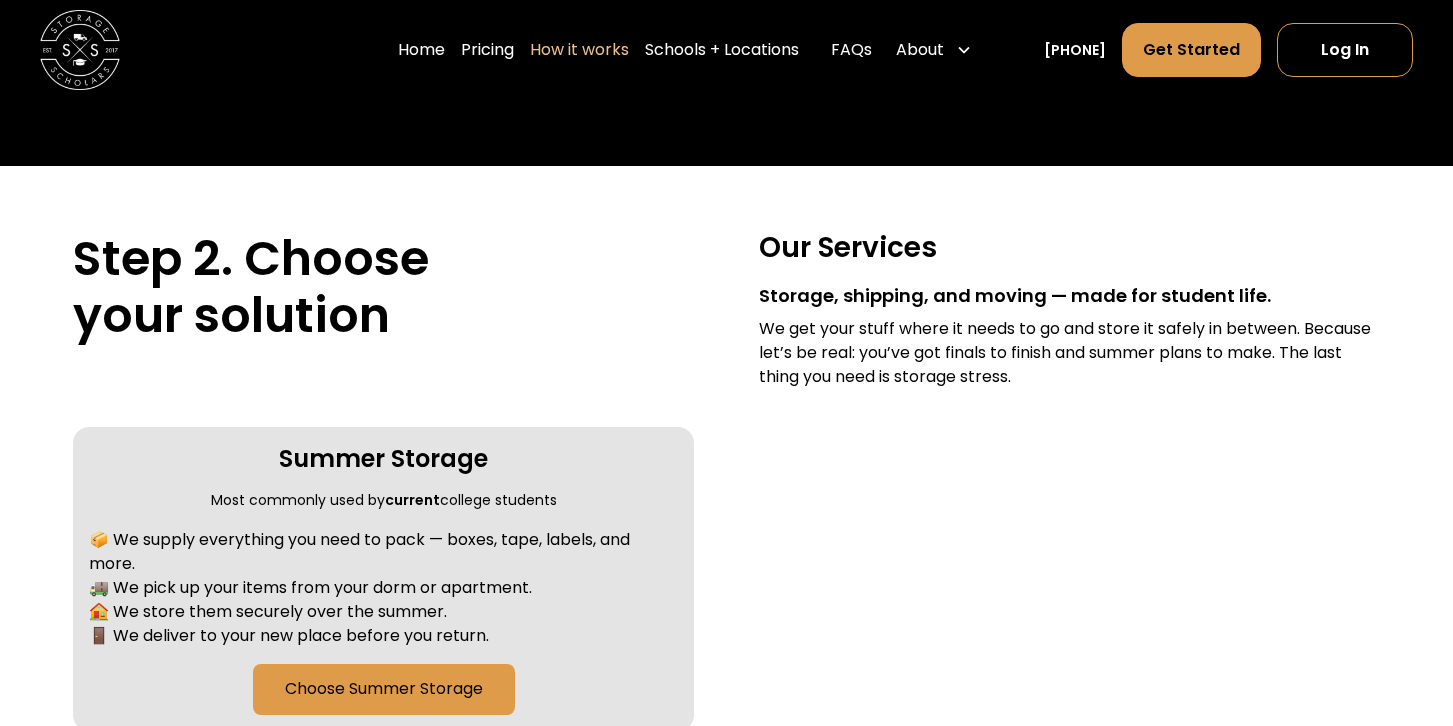 click on "Step 2. Choose your solution Our Services Storage, shipping, and moving — made for student life. We get your stuff where it needs to go and store it safely in between. Because let’s be real: you’ve got finals to finish and summer plans to make. The last thing you need is storage stress. 1.  Summer Storage Most commonly used by  current  college students 📦 We supply everything you need to pack — boxes, tape, labels, and more. 🚚 We pick up your items from your dorm or apartment. 🏠 We store them securely over the summer. 🚪 We deliver to your new place before you return. Choose Summer Storage 2. Ship to School Most commonly used by  incoming  college students 📦 We send a complete kit with boxes, tape, and pre-paid shipping labels 📮 You pack at home and ship — or send online orders directly to us 🏠 We receive and safely store everything 🚪 We deliver your items when you move in Choose Ship to School" at bounding box center (727, 480) 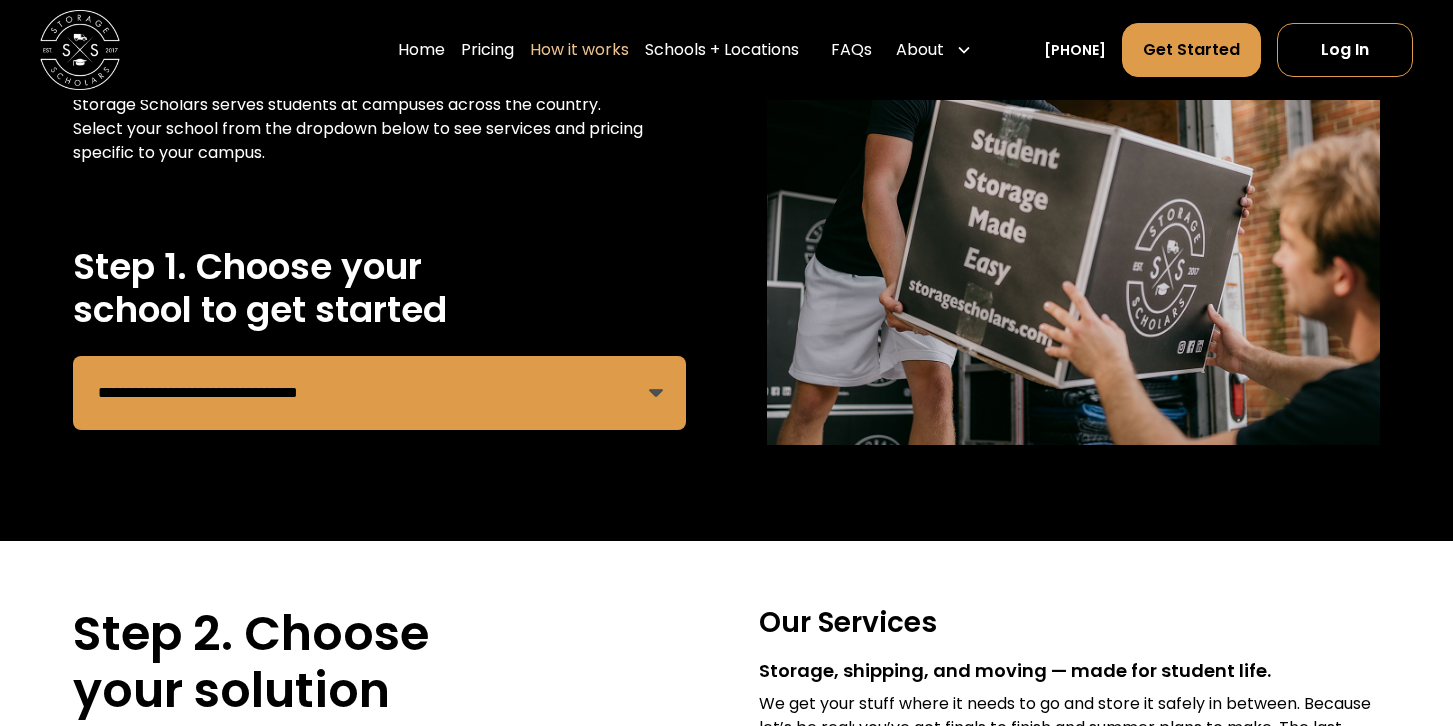 scroll, scrollTop: 313, scrollLeft: 0, axis: vertical 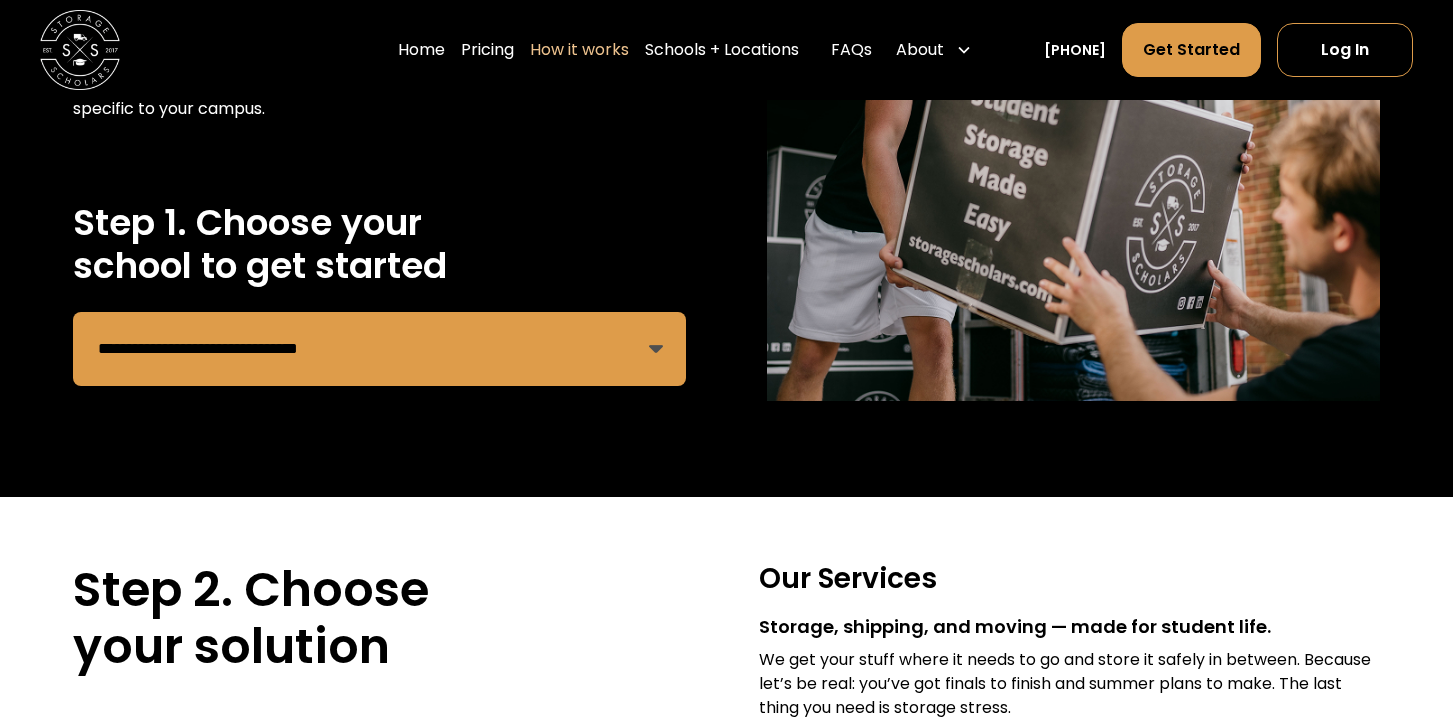 click on "**********" at bounding box center [380, 349] 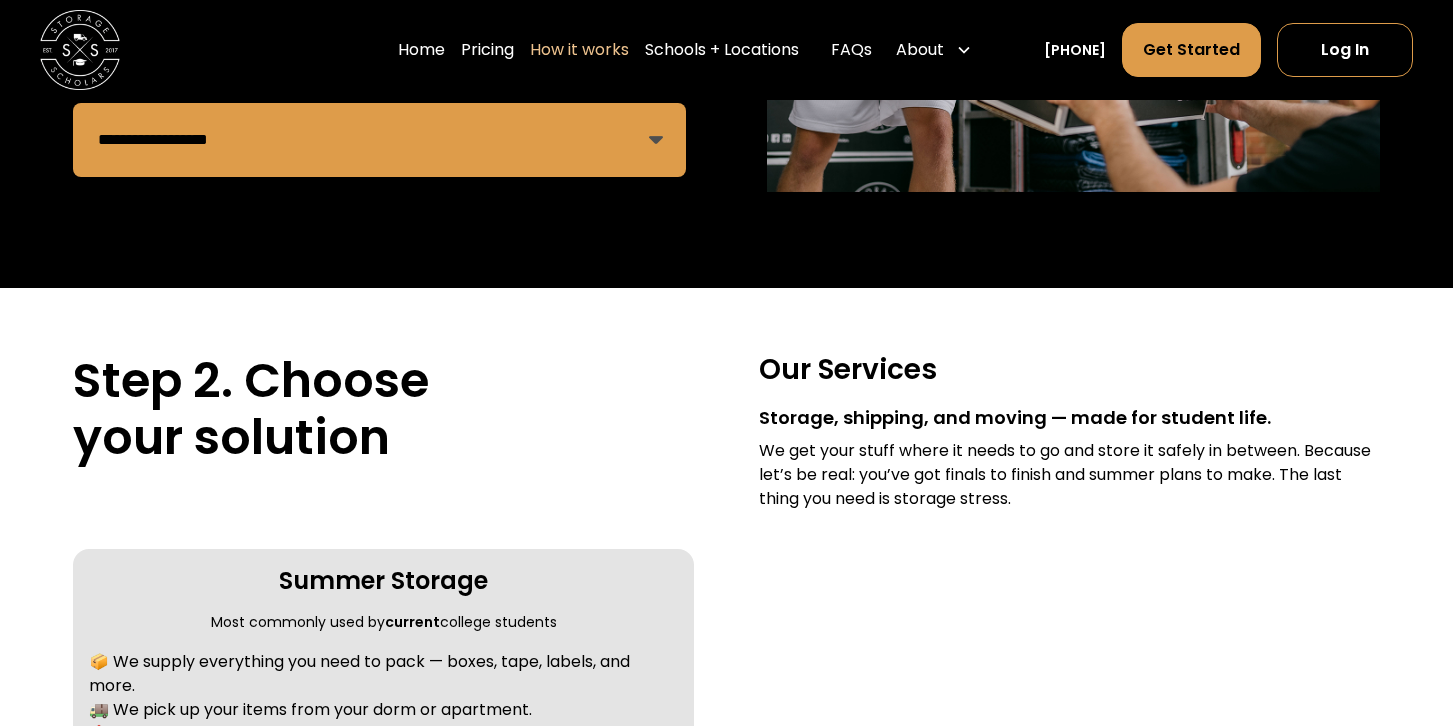 scroll, scrollTop: 511, scrollLeft: 0, axis: vertical 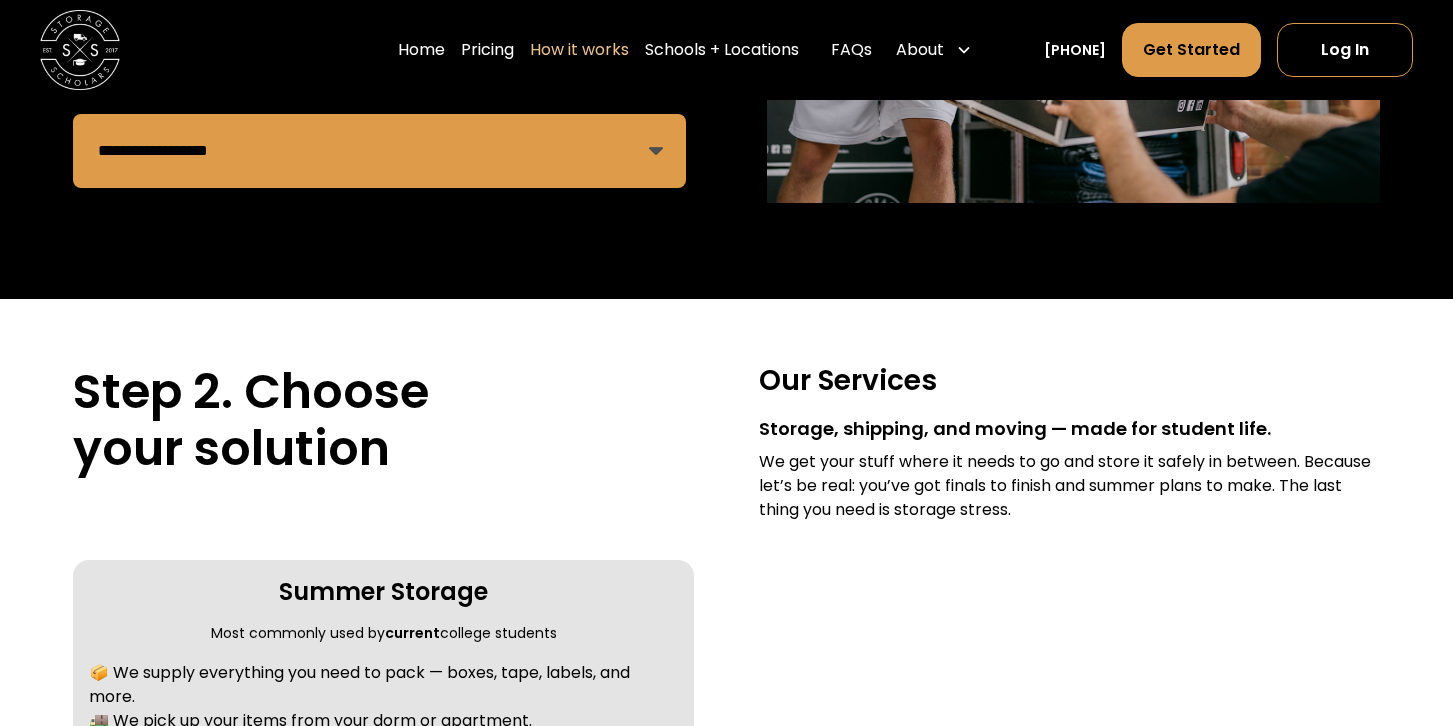 click on "**********" at bounding box center [380, 151] 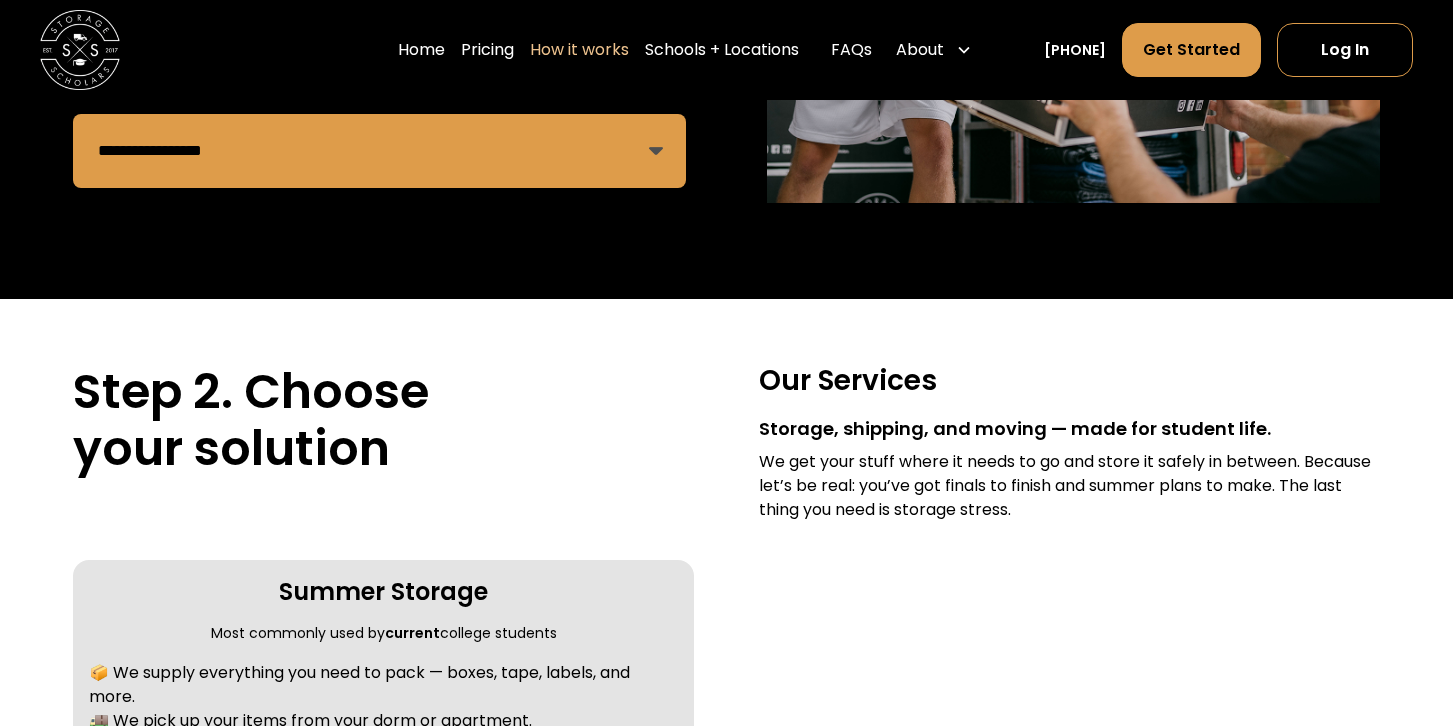 click on "**********" at bounding box center (380, 151) 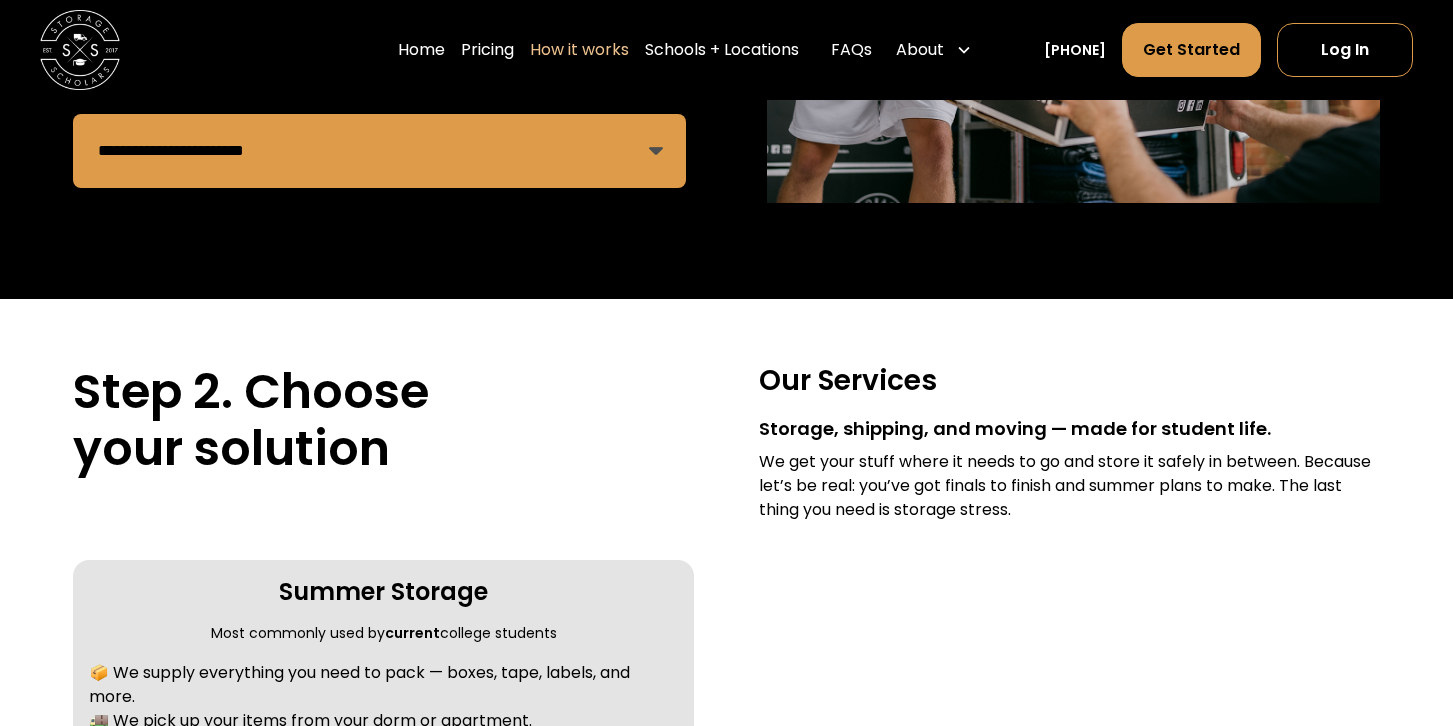 click on "**********" at bounding box center [380, 151] 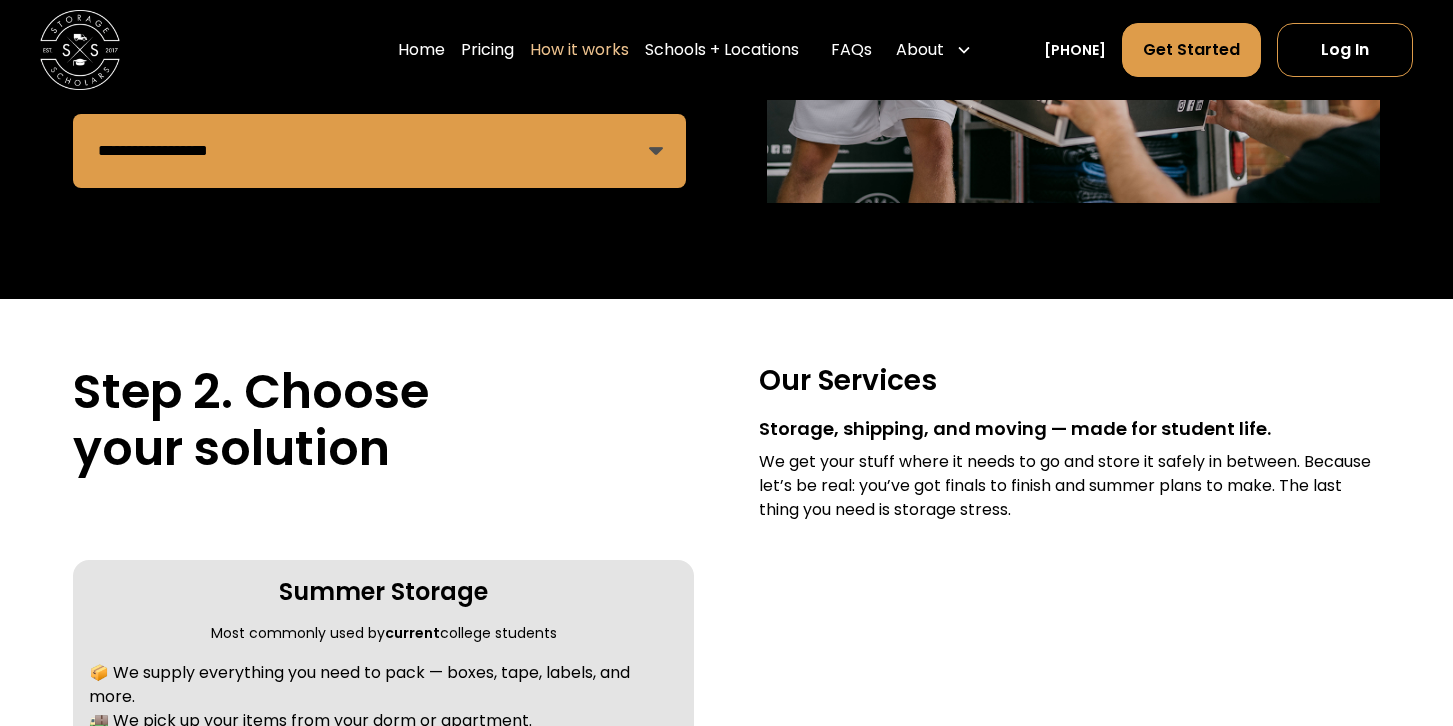 click on "**********" at bounding box center [380, 151] 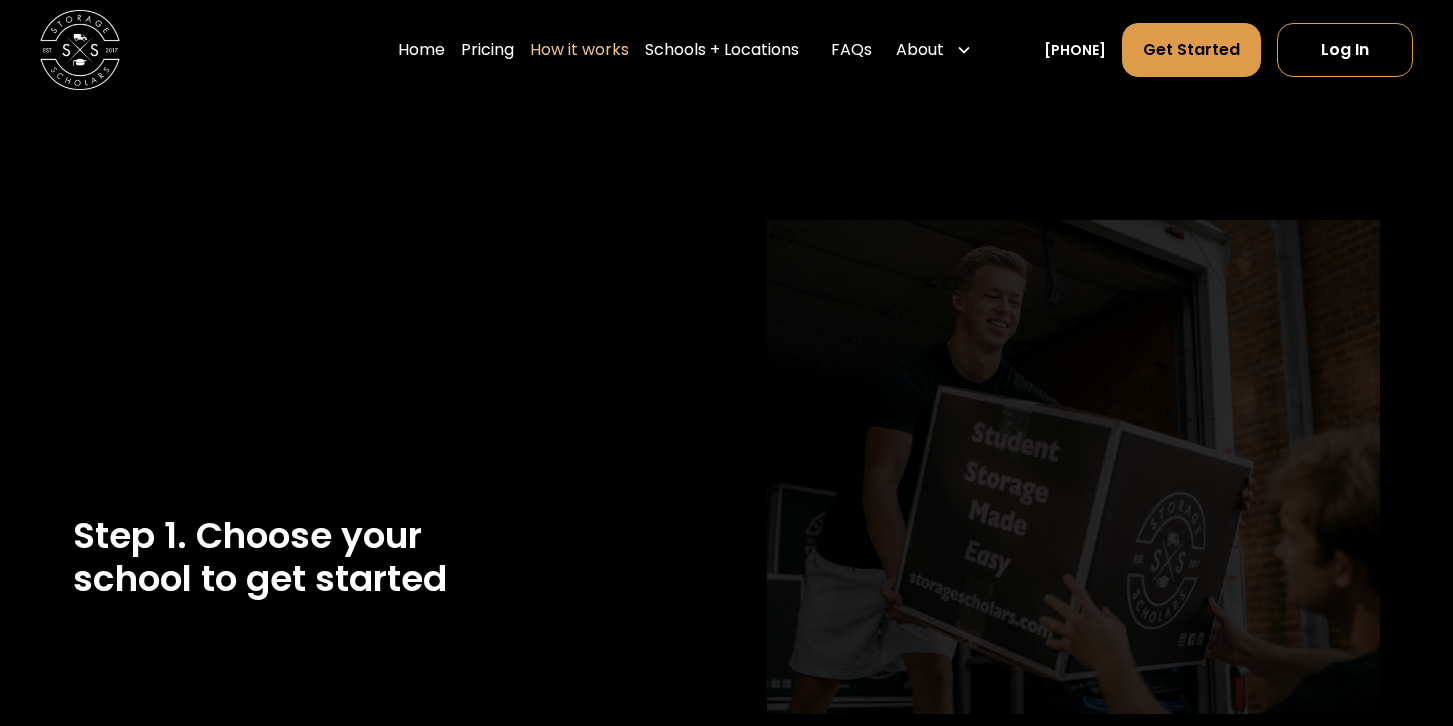 scroll, scrollTop: 511, scrollLeft: 0, axis: vertical 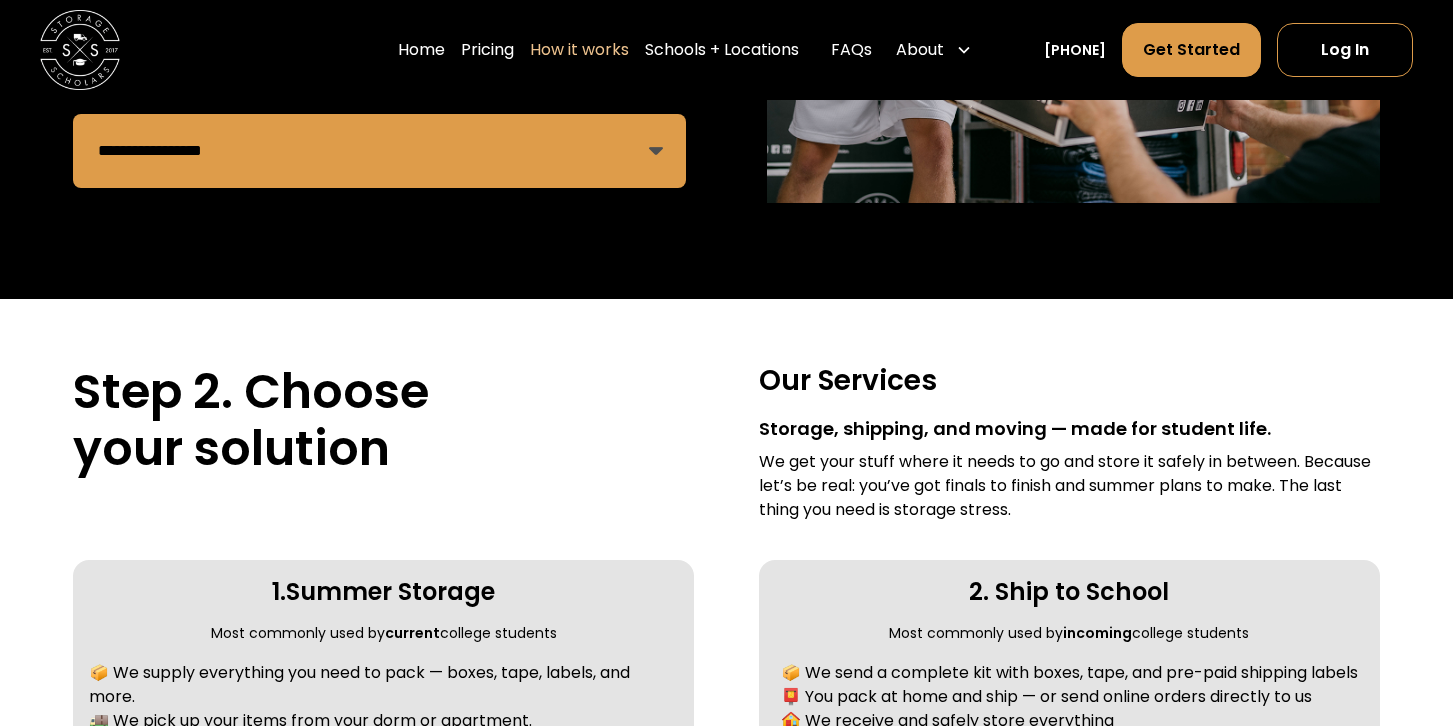 click on "**********" at bounding box center (380, 151) 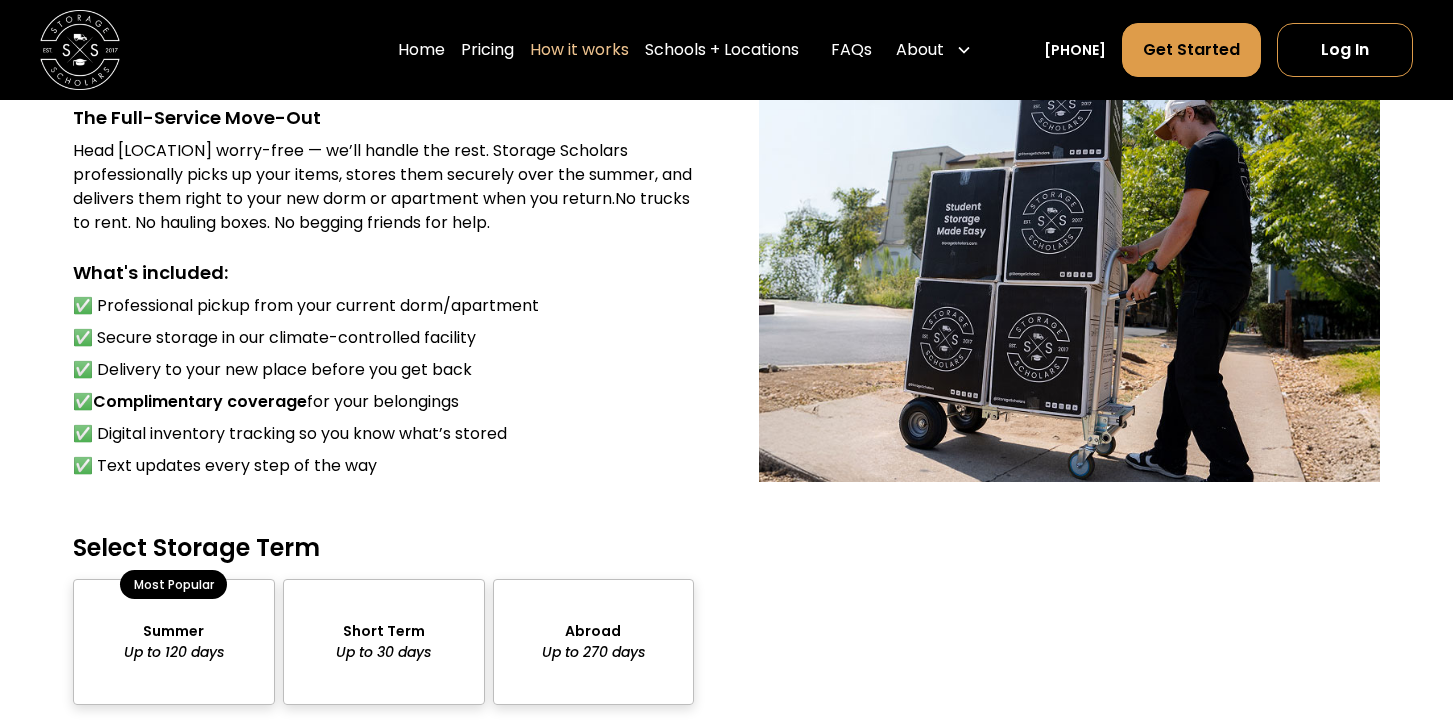 scroll, scrollTop: 1515, scrollLeft: 0, axis: vertical 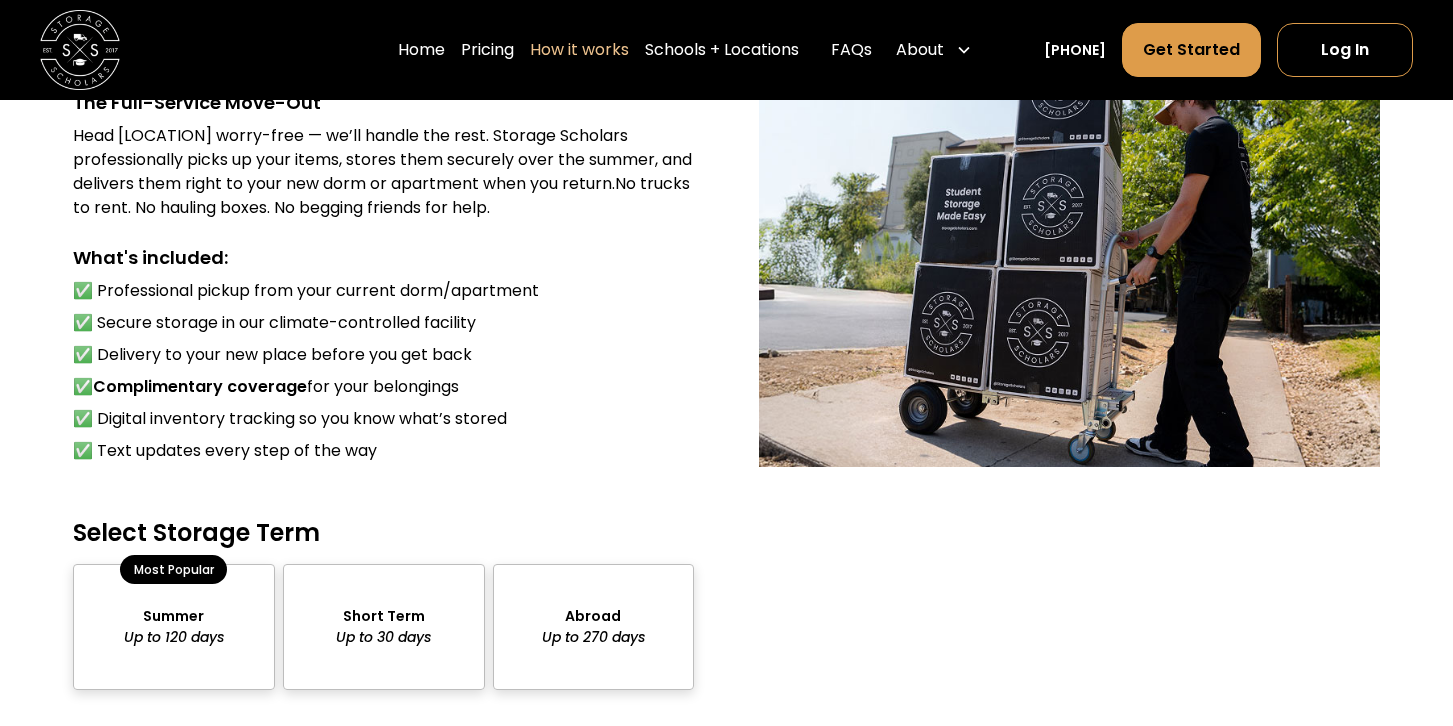 click at bounding box center [174, 626] 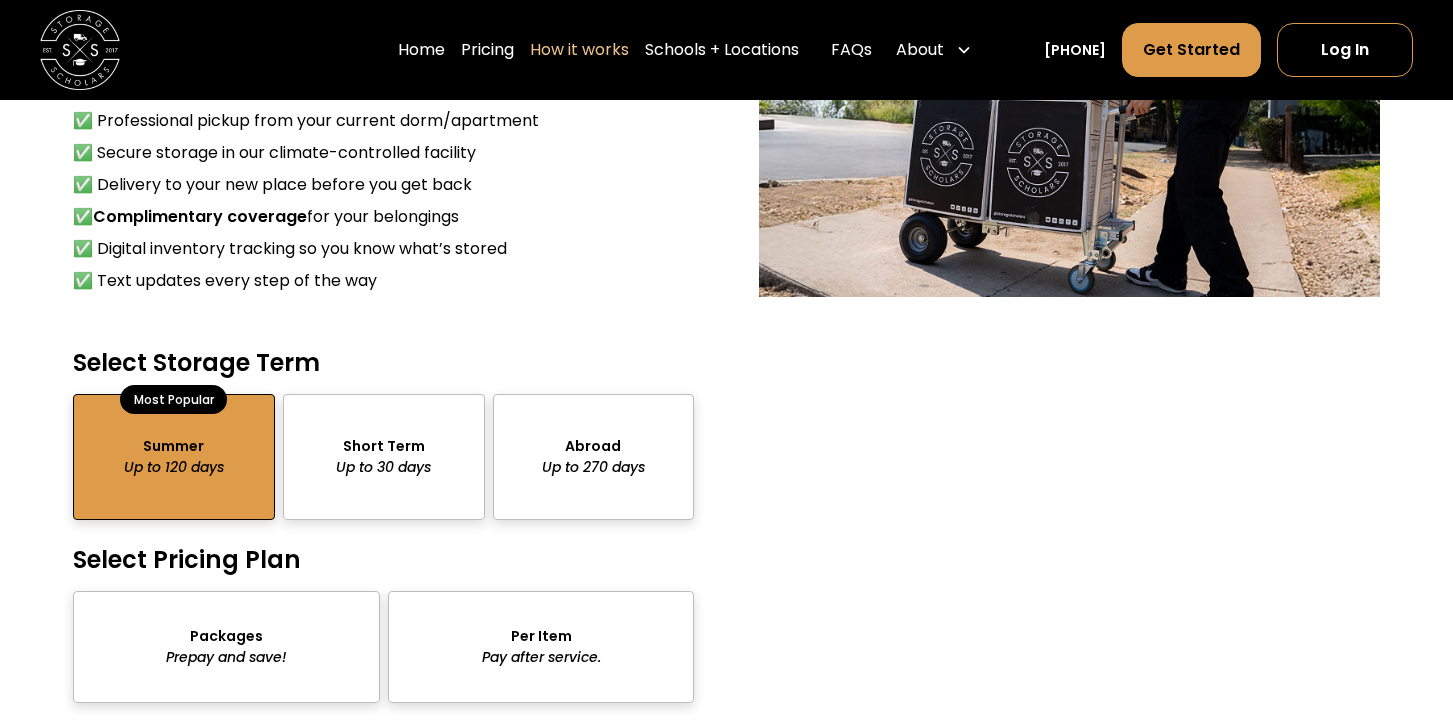 scroll, scrollTop: 1623, scrollLeft: 0, axis: vertical 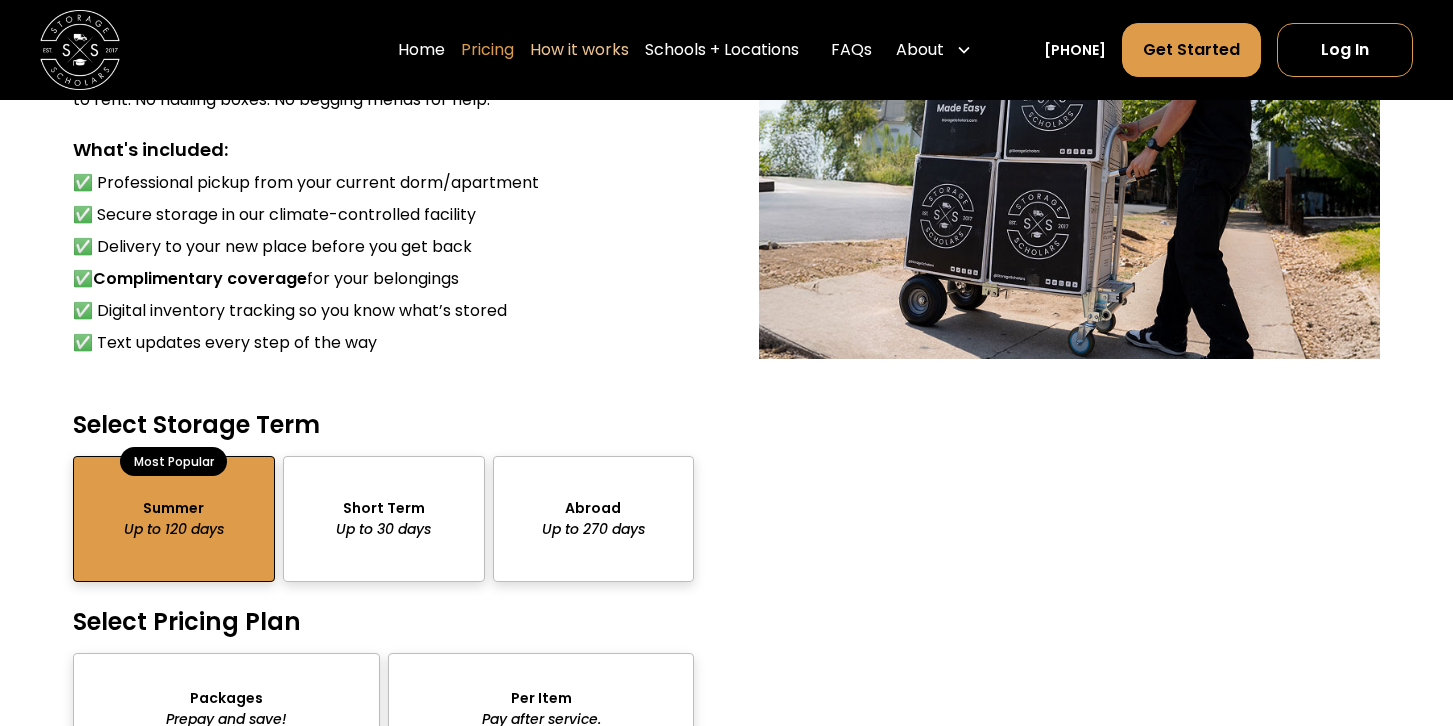 click on "Pricing" at bounding box center (487, 50) 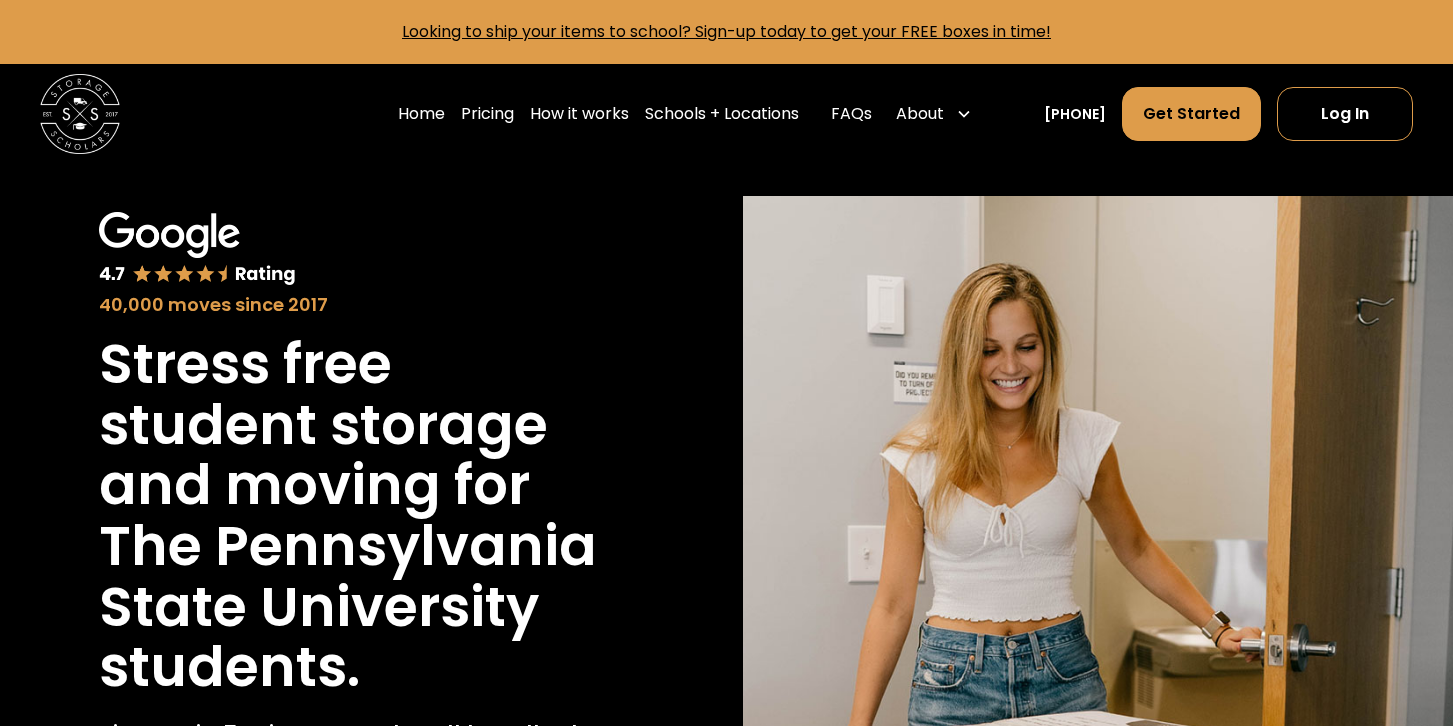 scroll, scrollTop: 0, scrollLeft: 0, axis: both 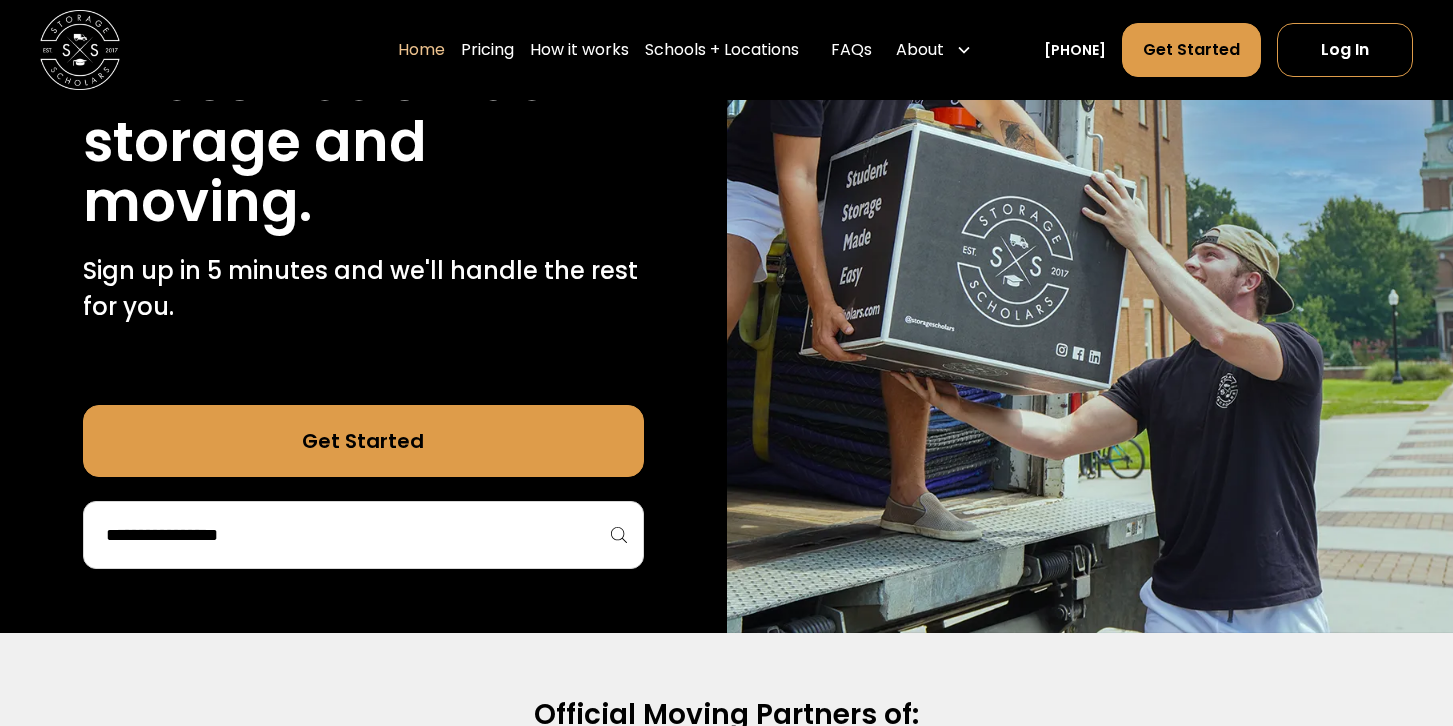 click at bounding box center (363, 535) 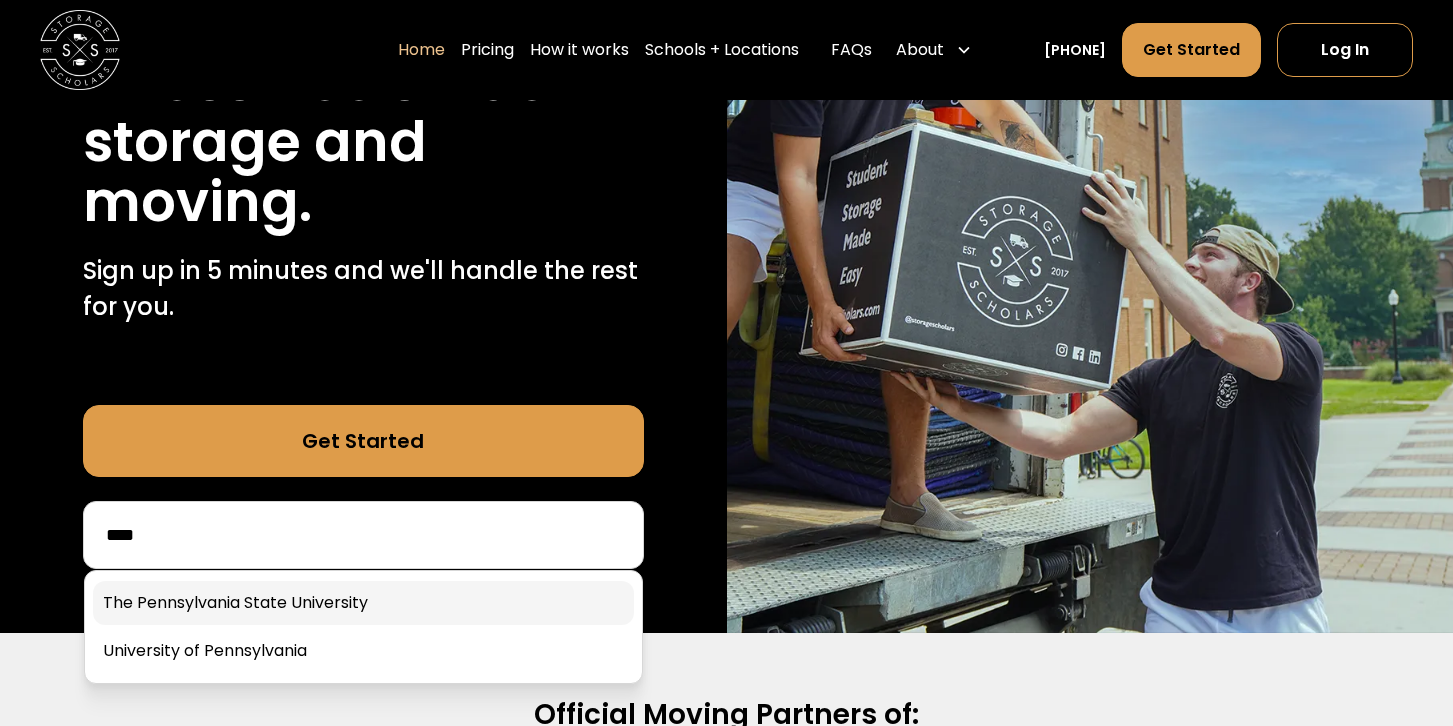 type on "****" 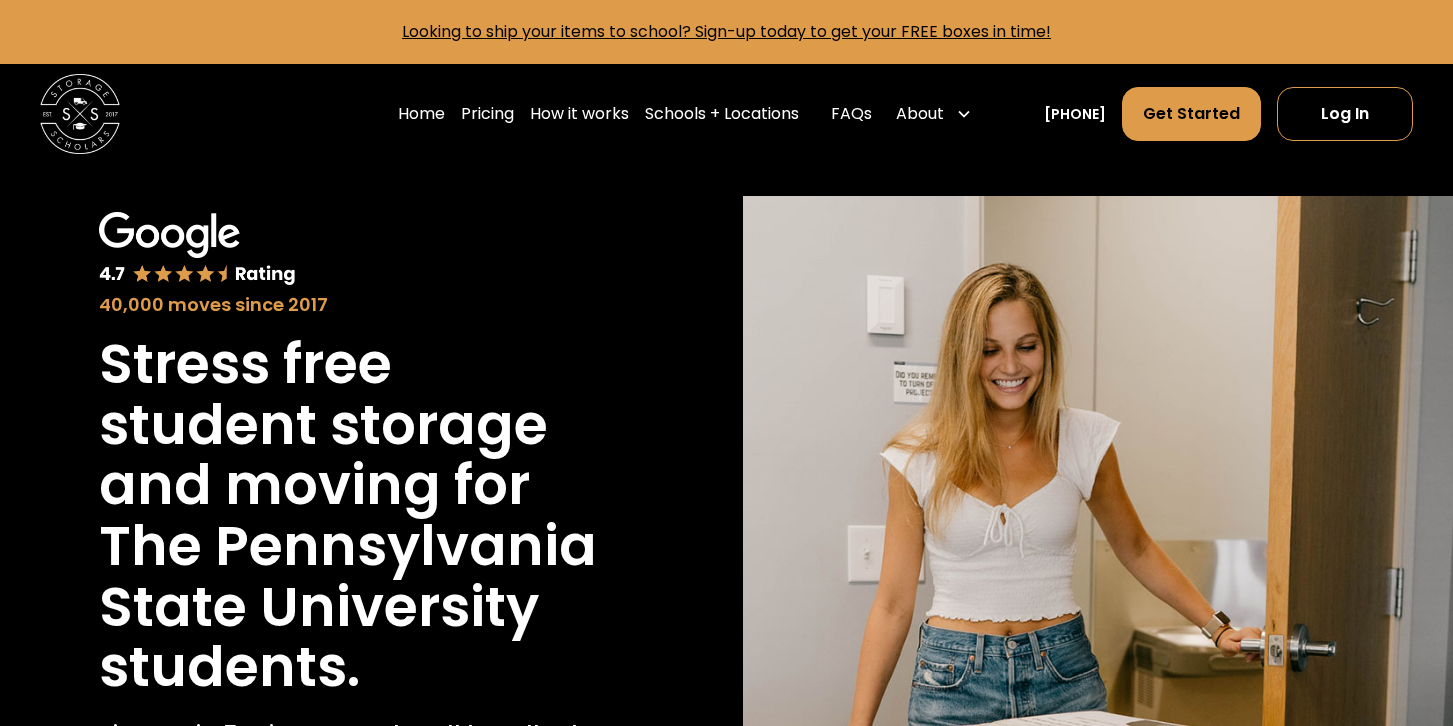 scroll, scrollTop: 0, scrollLeft: 0, axis: both 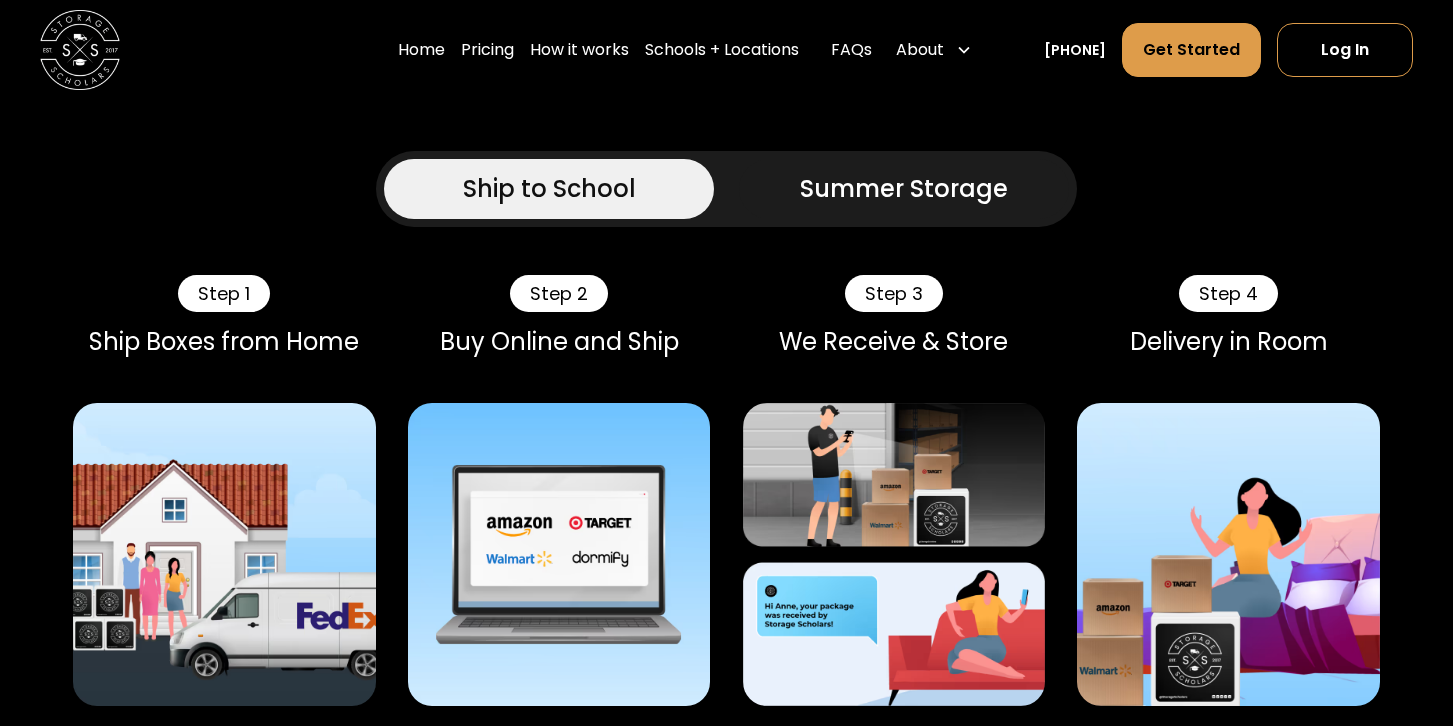 click on "Summer Storage" at bounding box center (904, 189) 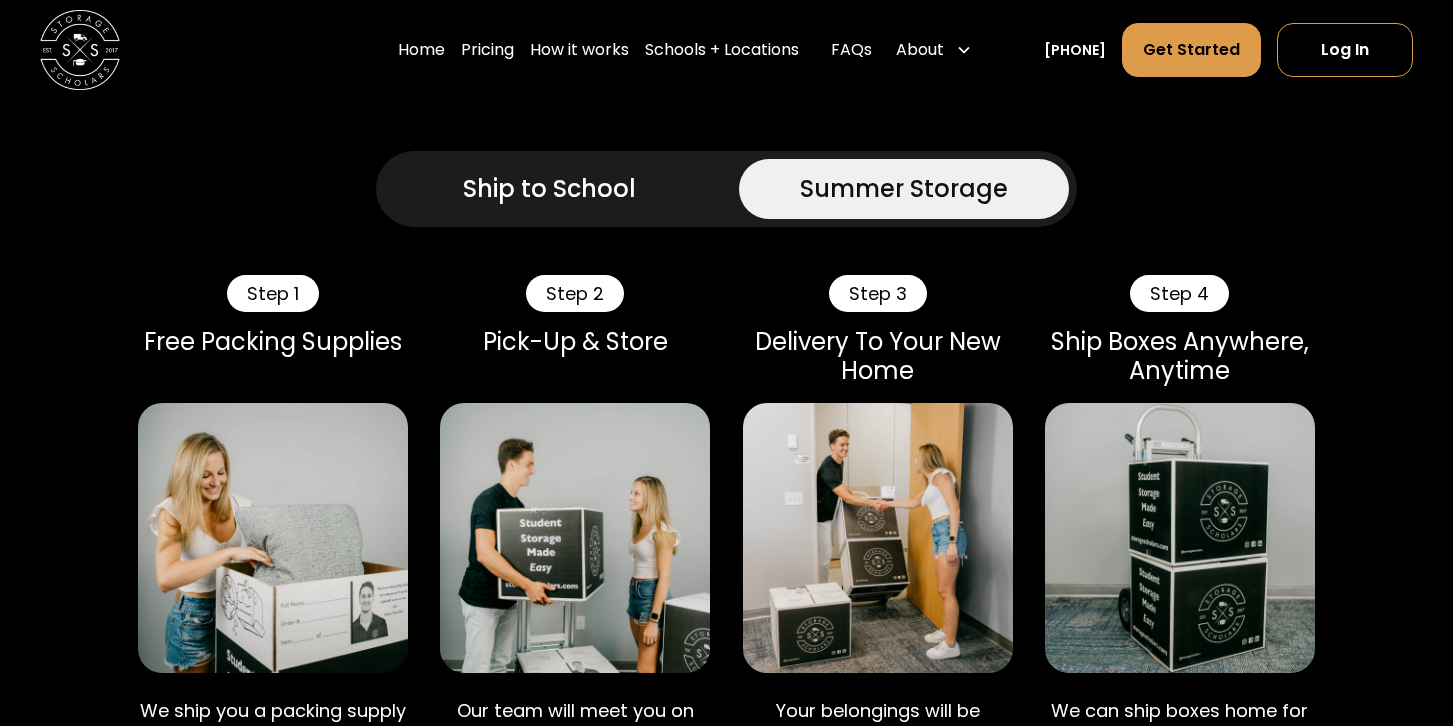click on "Ship to School" at bounding box center [549, 189] 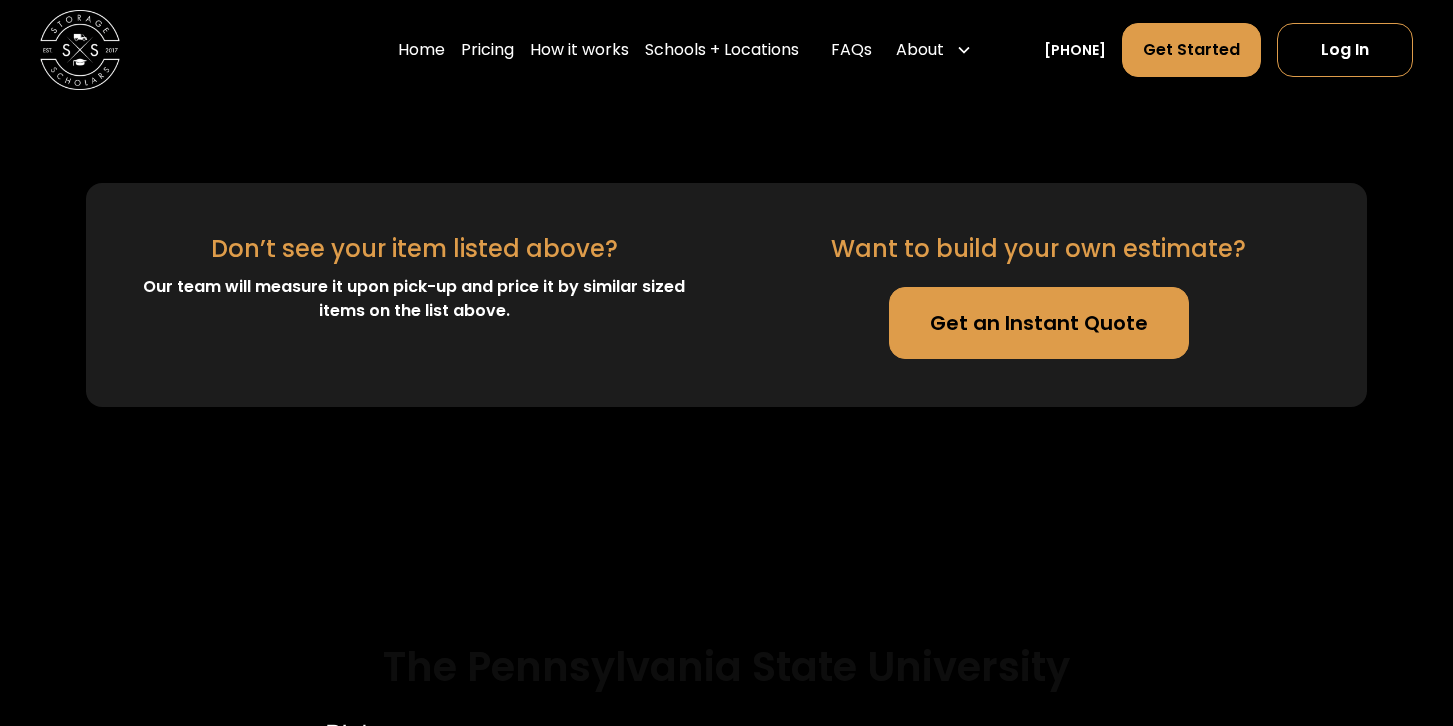 scroll, scrollTop: 4690, scrollLeft: 0, axis: vertical 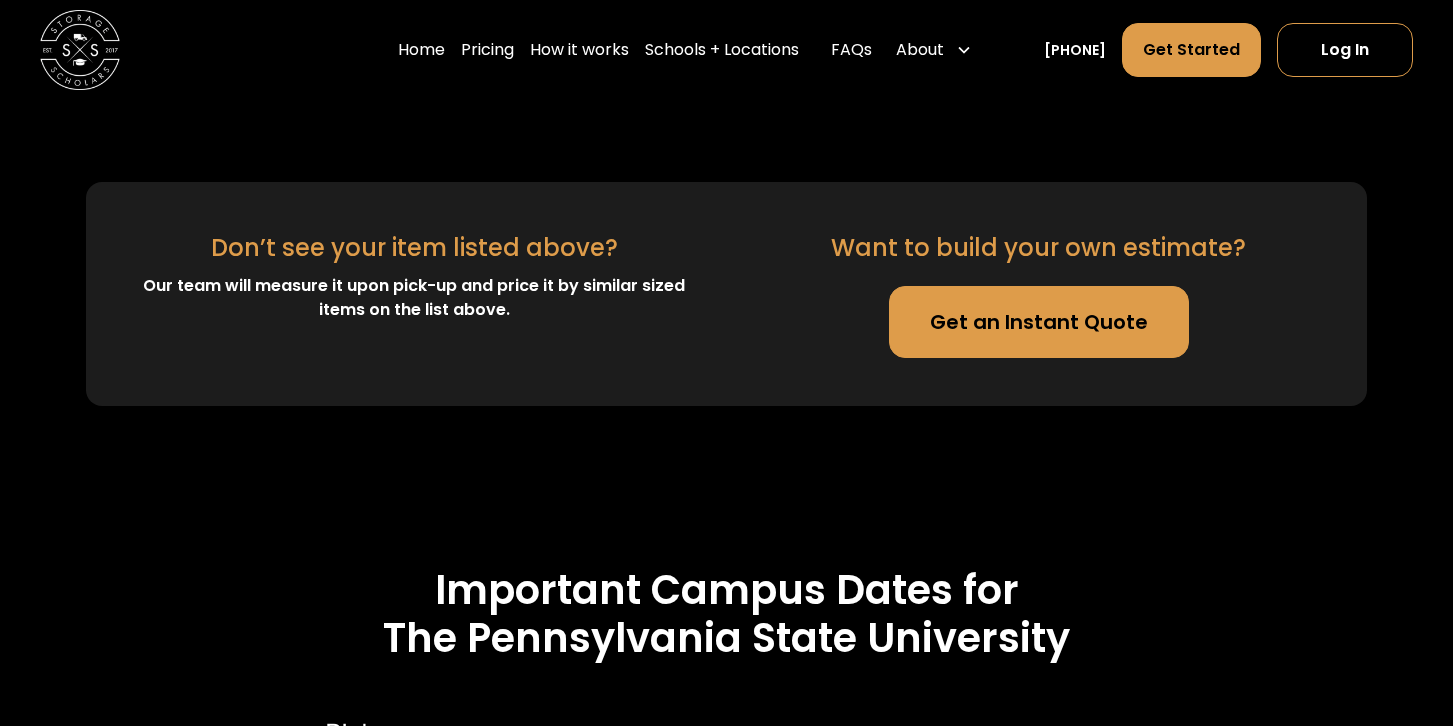 click on "Get an Instant Quote" at bounding box center [1039, 322] 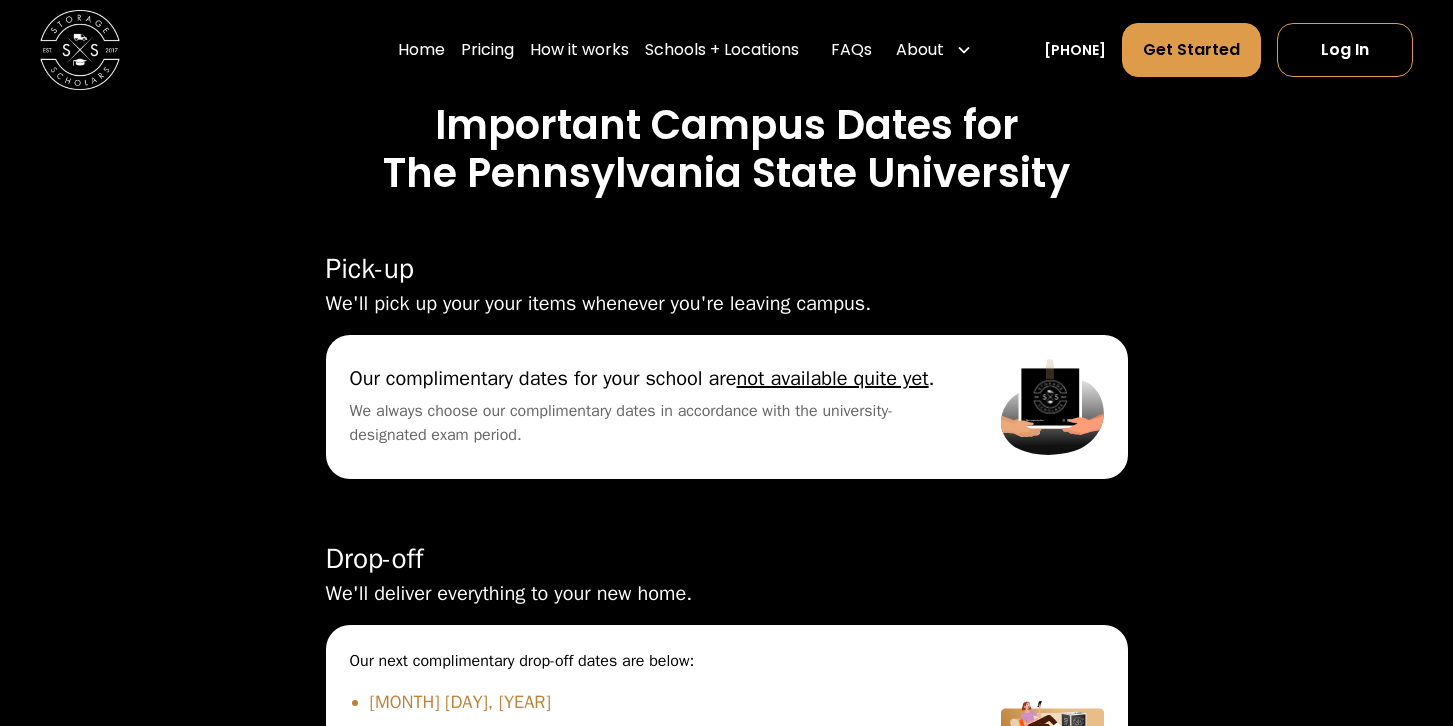 scroll, scrollTop: 5219, scrollLeft: 0, axis: vertical 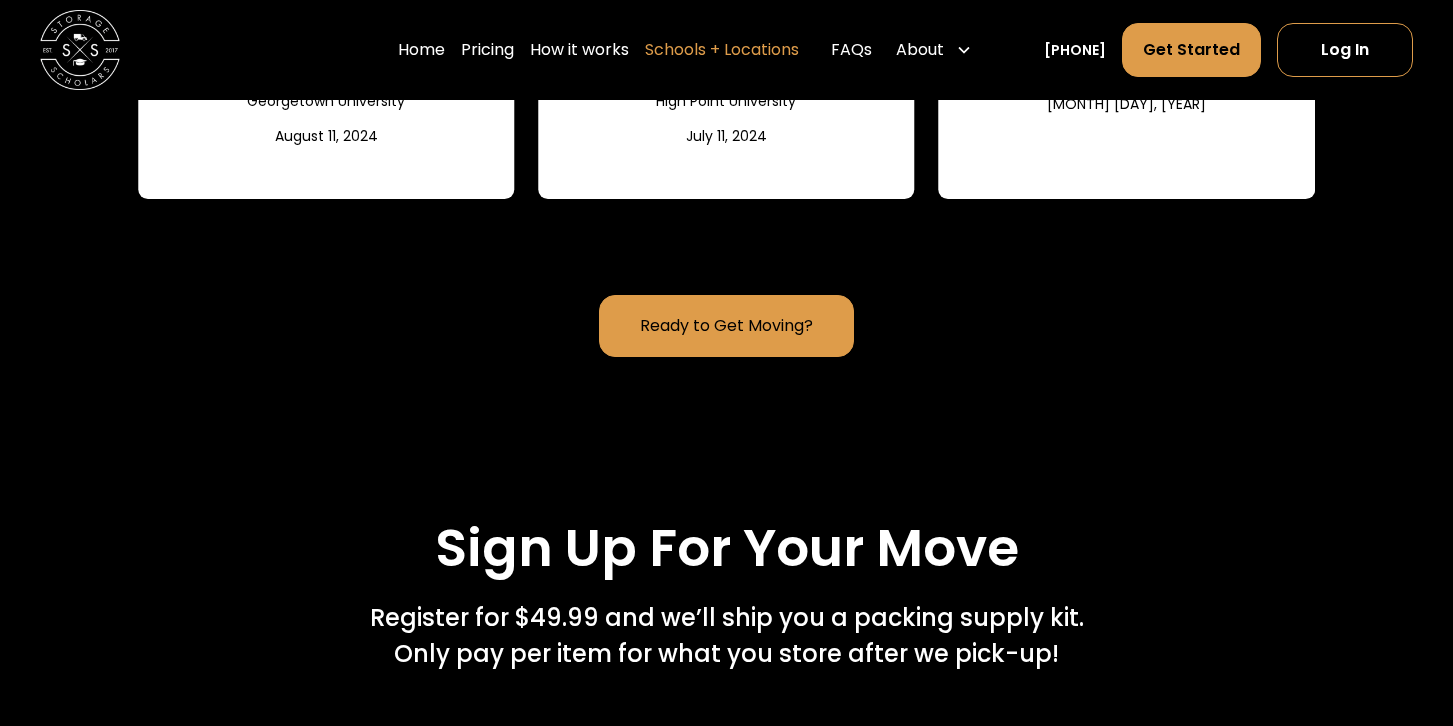 click on "Schools + Locations" at bounding box center (722, 50) 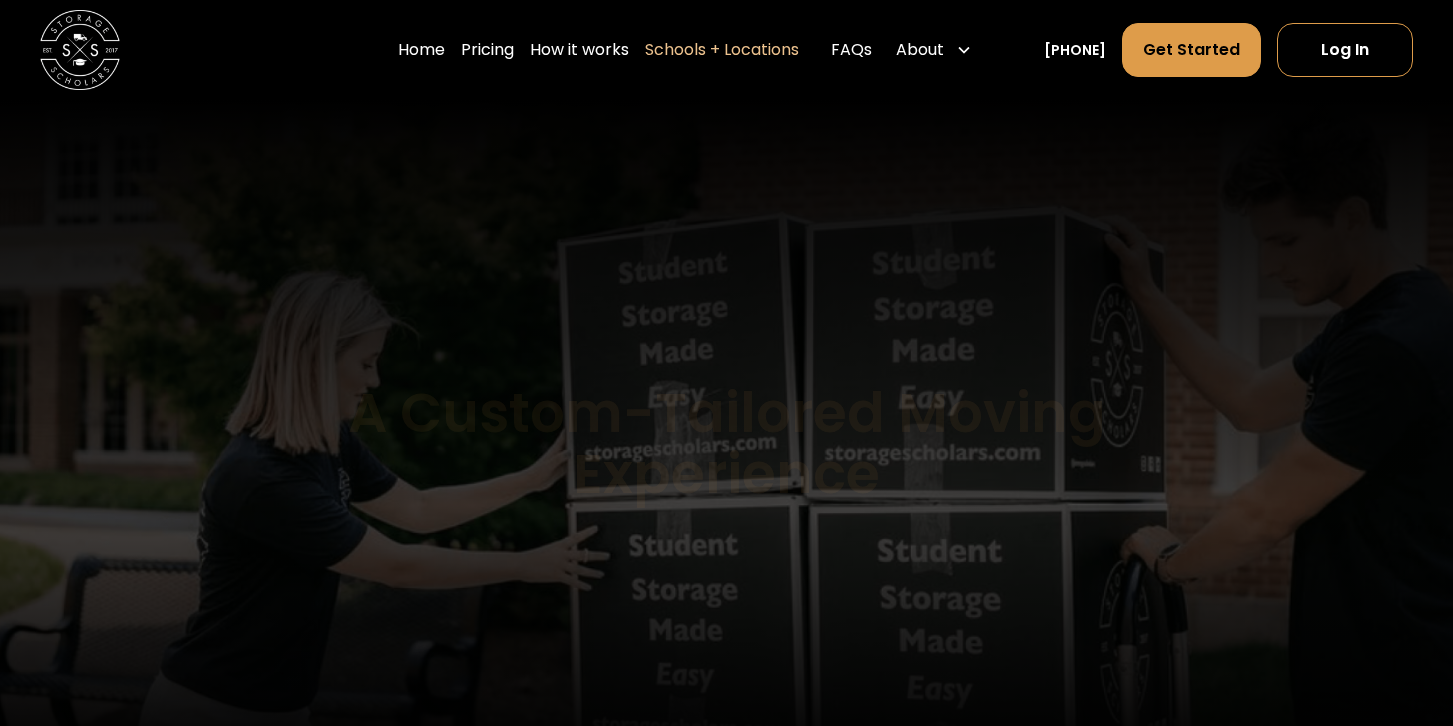 scroll, scrollTop: 0, scrollLeft: 0, axis: both 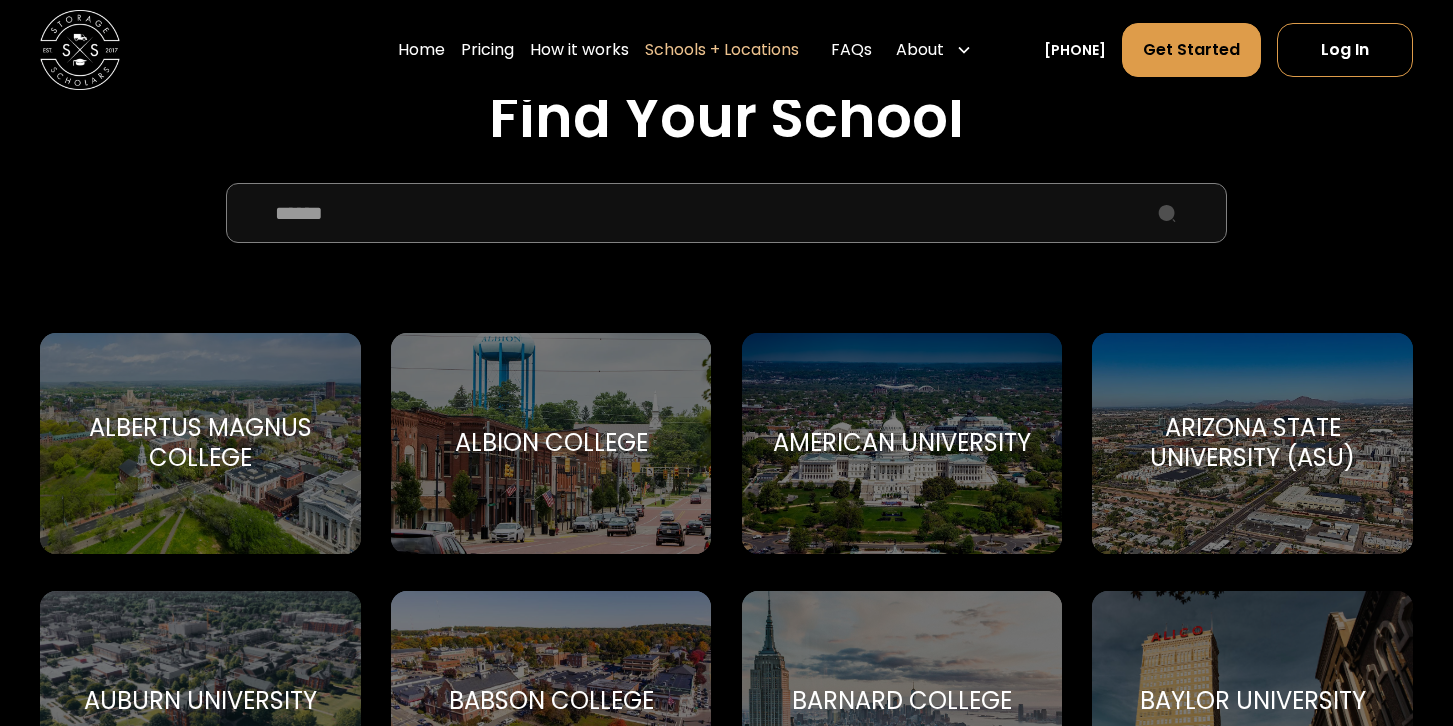 click at bounding box center (726, 213) 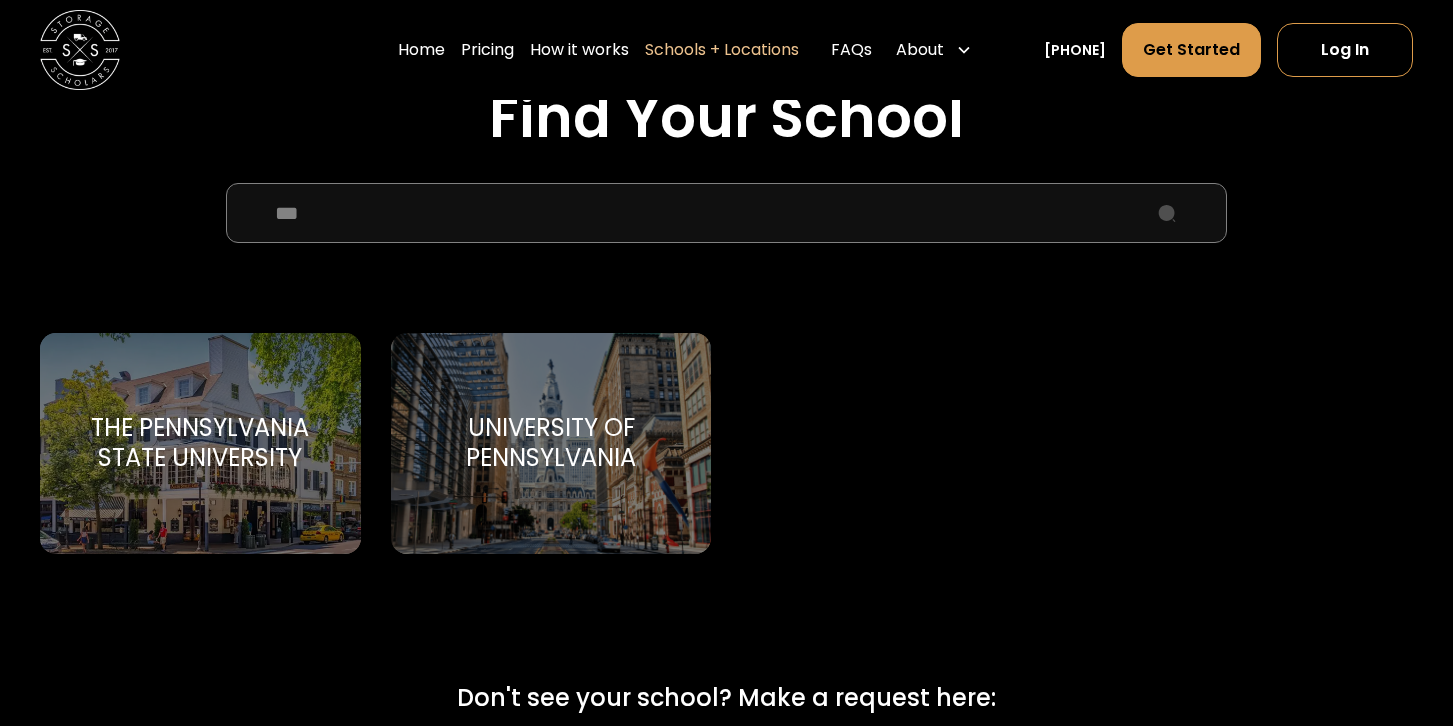 type on "***" 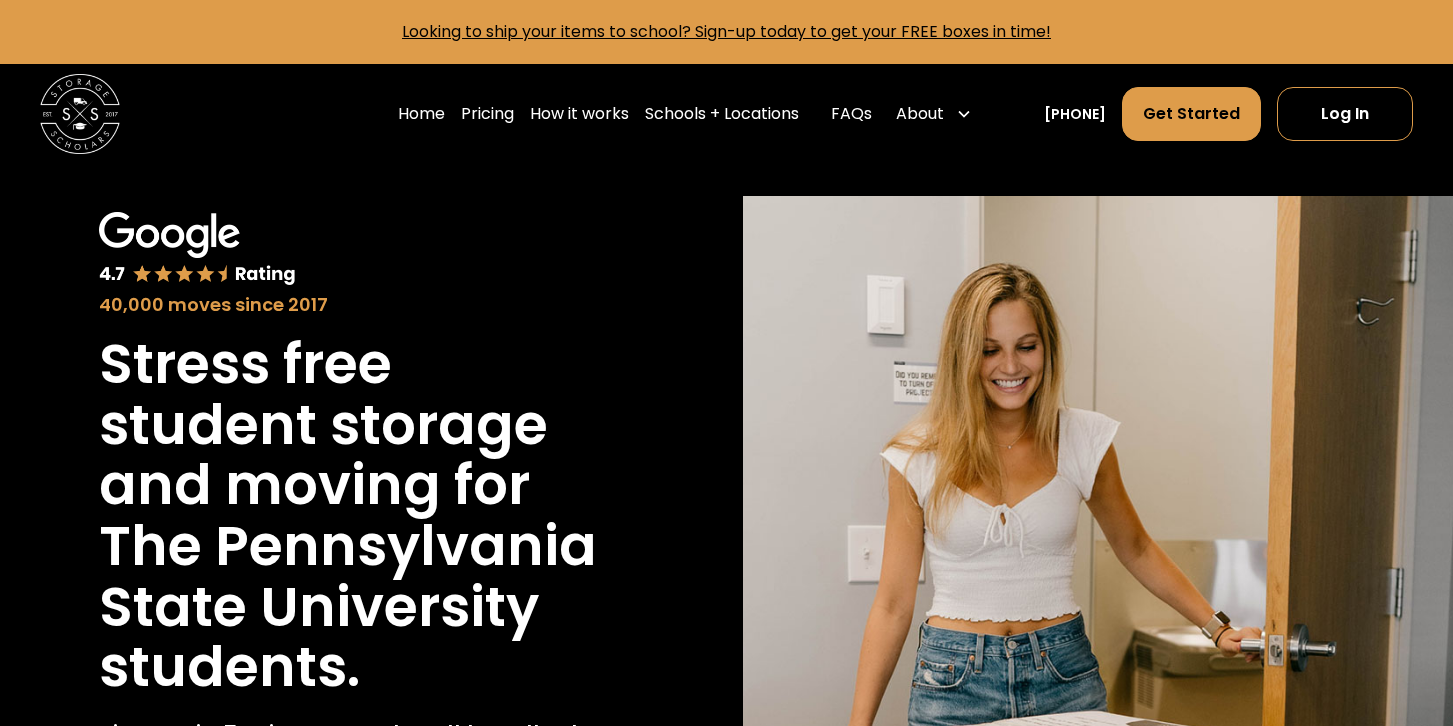 scroll, scrollTop: 0, scrollLeft: 0, axis: both 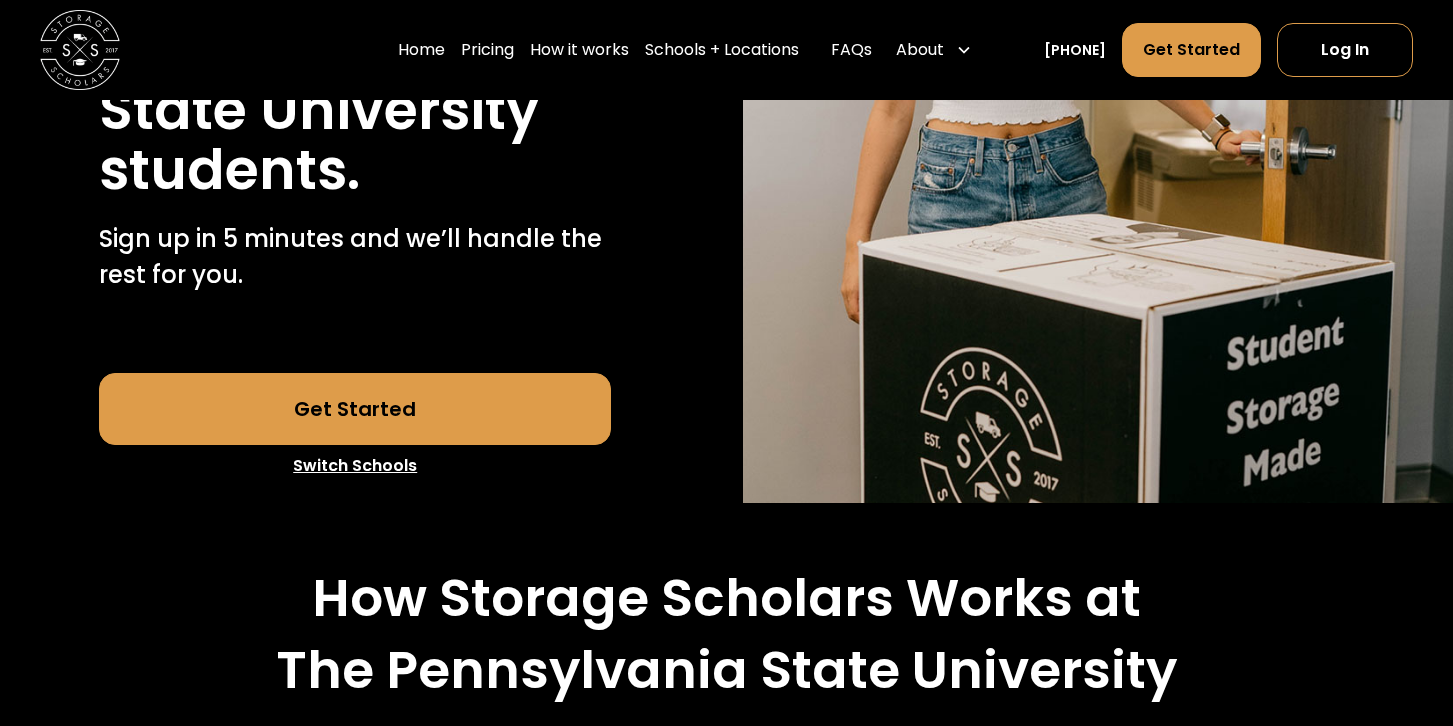 click on "Switch Schools" at bounding box center [355, 466] 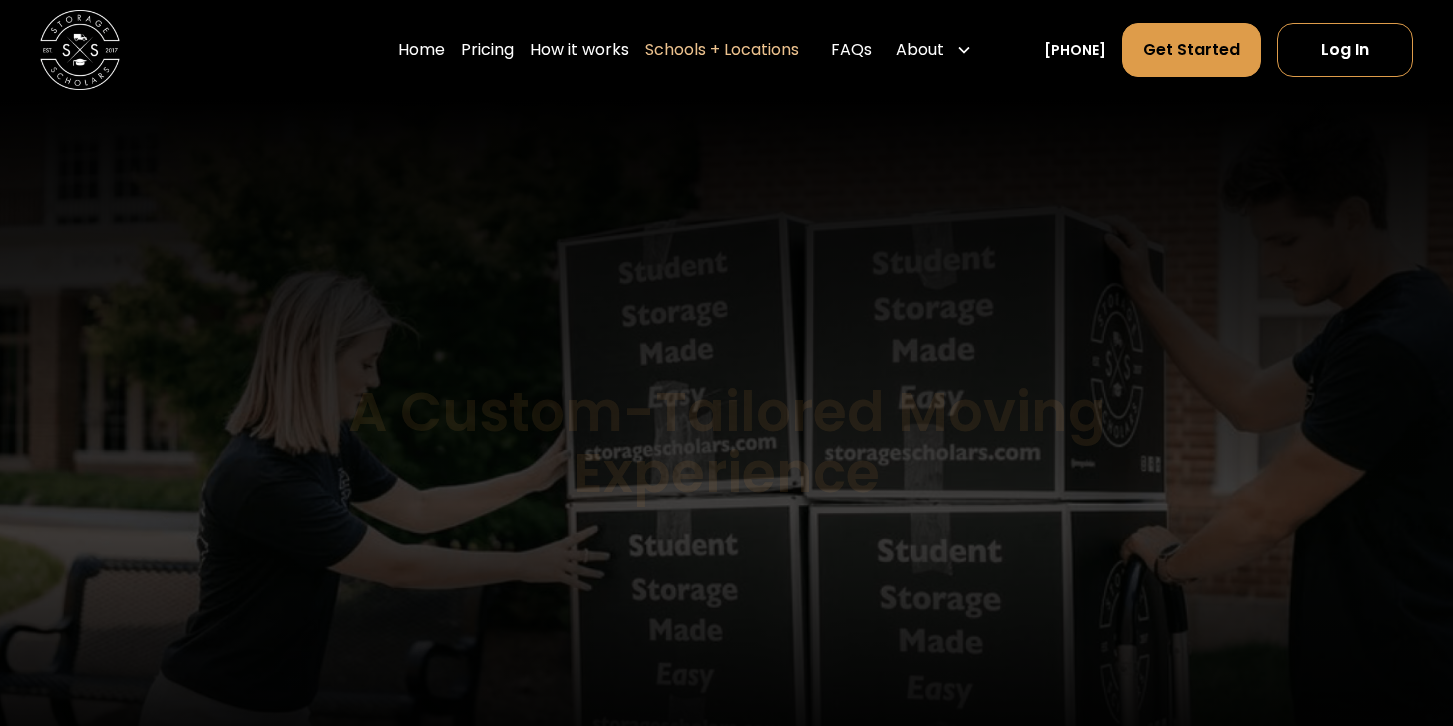 scroll, scrollTop: 0, scrollLeft: 0, axis: both 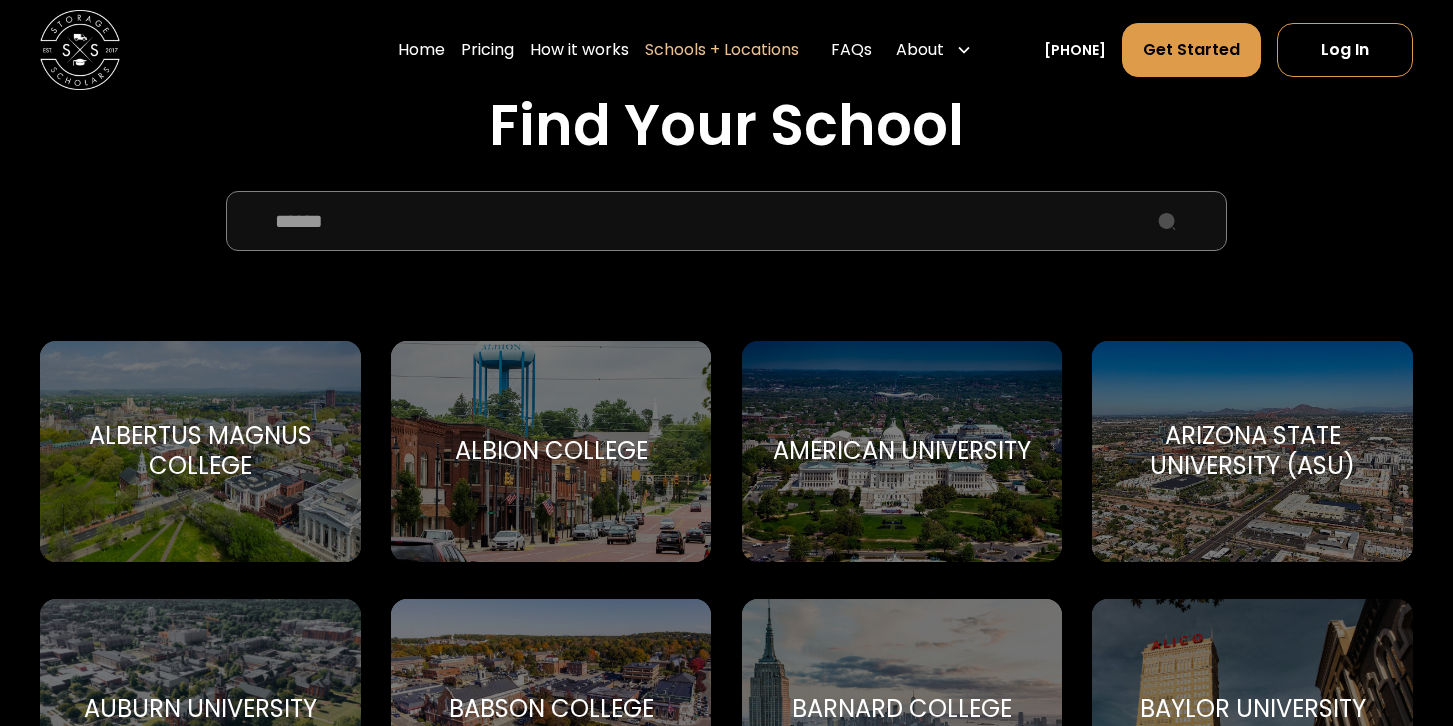 click at bounding box center (726, 221) 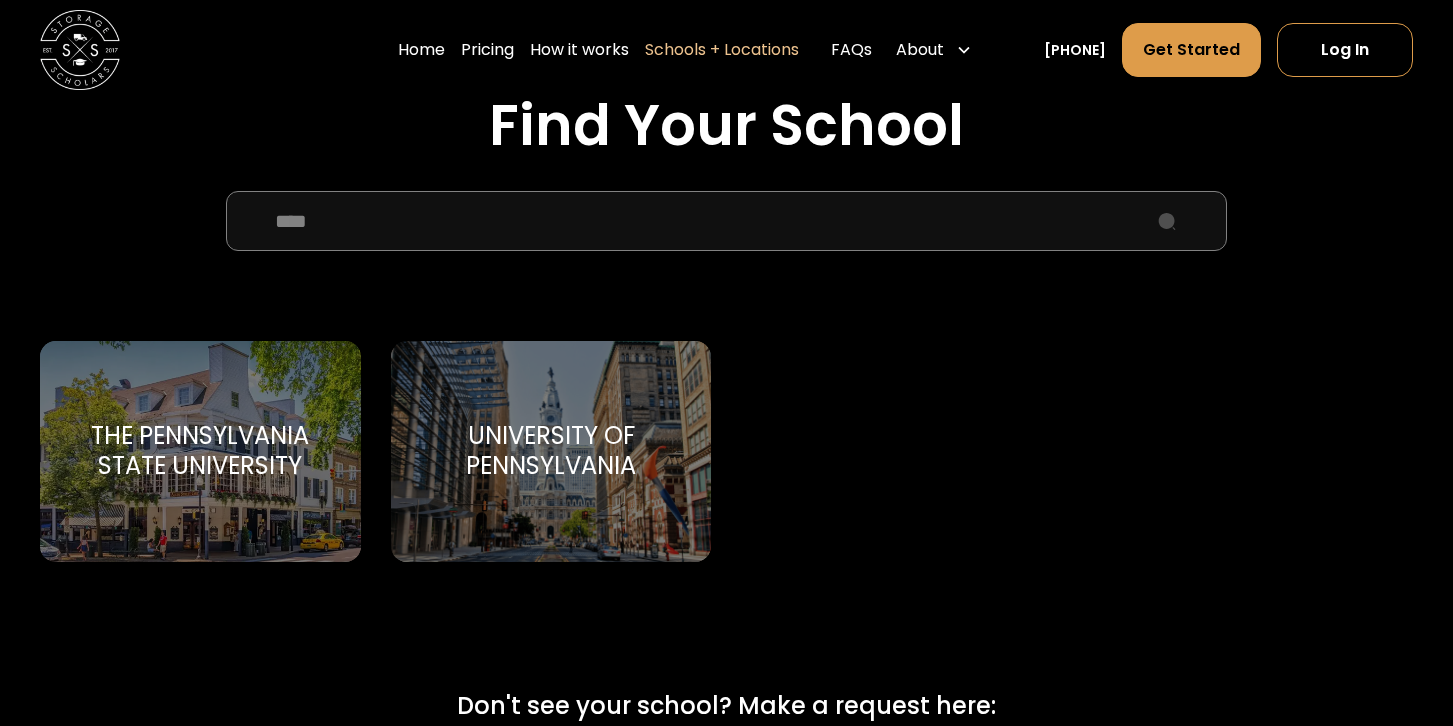 type on "****" 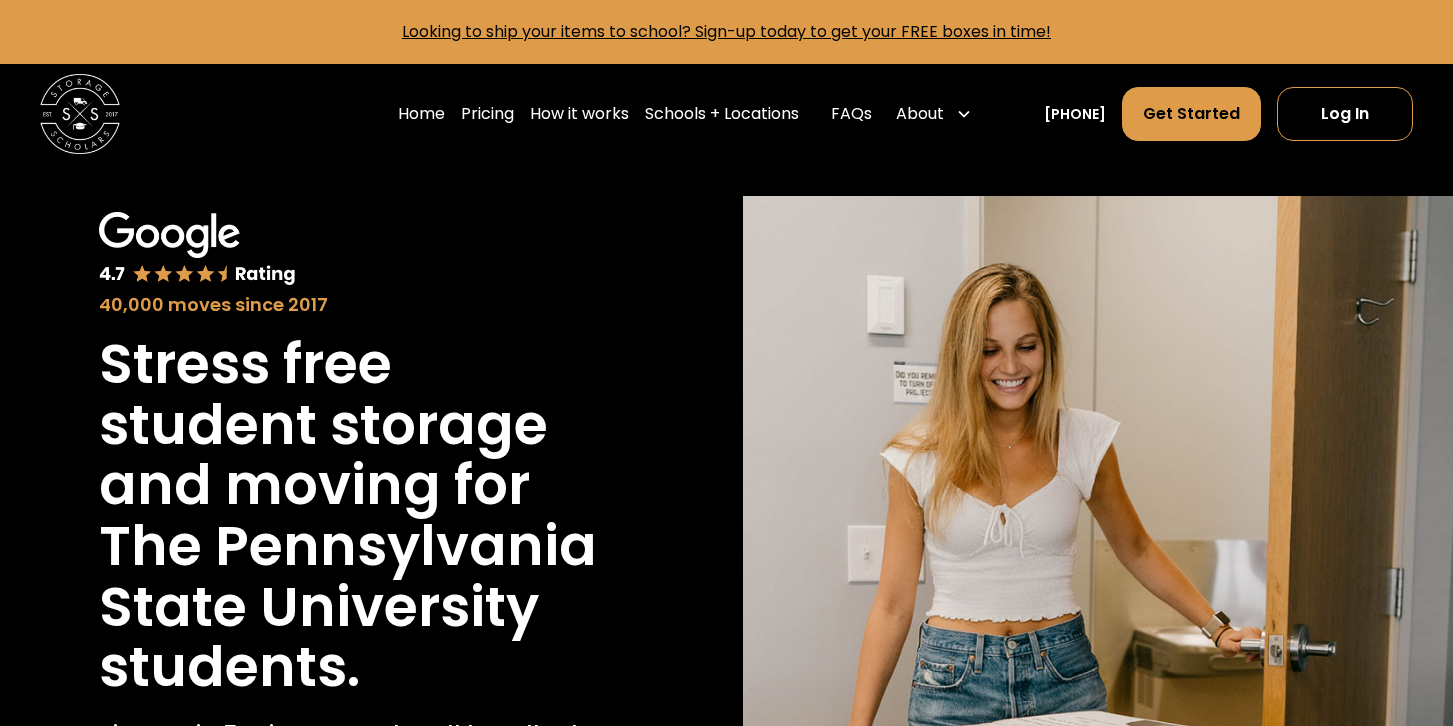 scroll, scrollTop: 0, scrollLeft: 0, axis: both 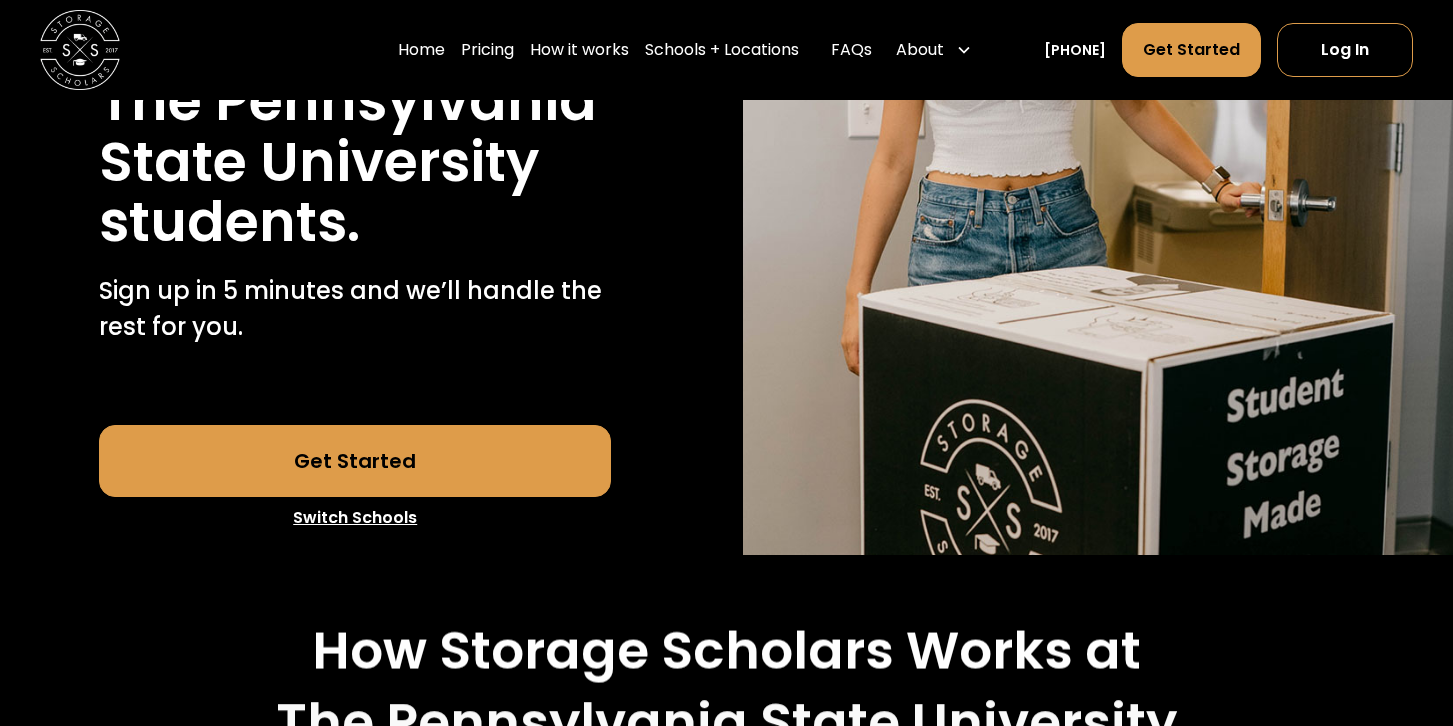 click on "Get Started" at bounding box center (355, 461) 